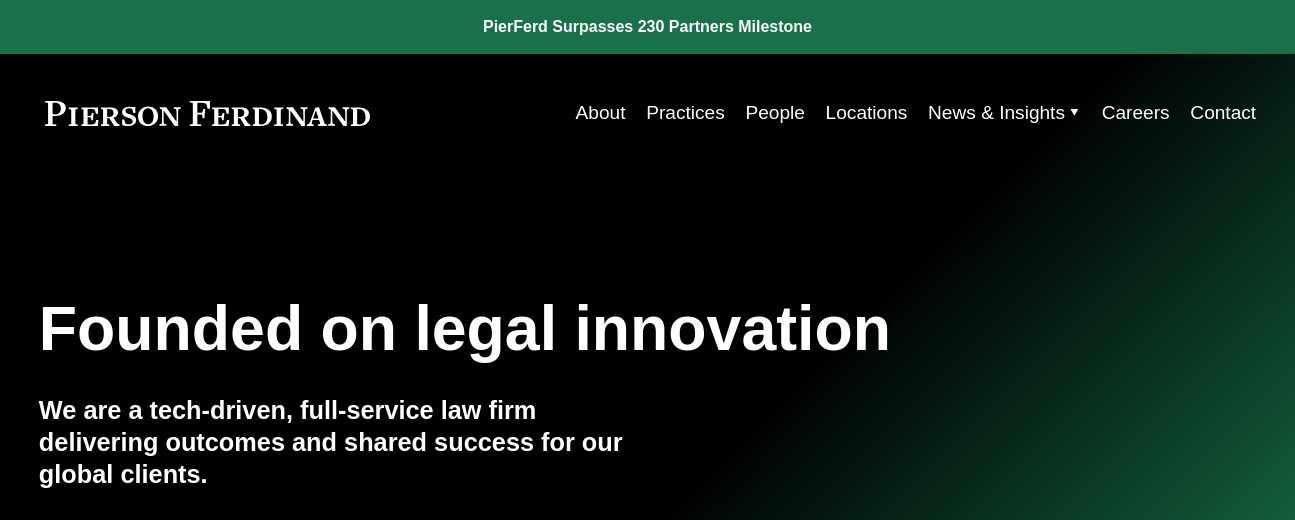 scroll, scrollTop: 0, scrollLeft: 0, axis: both 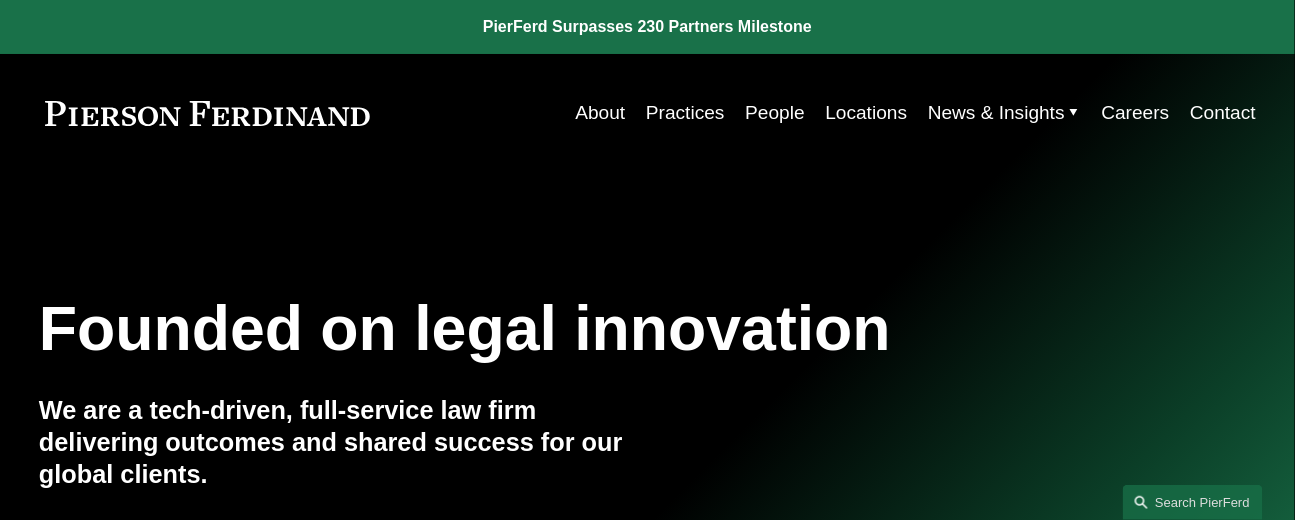click on "Locations" at bounding box center (867, 113) 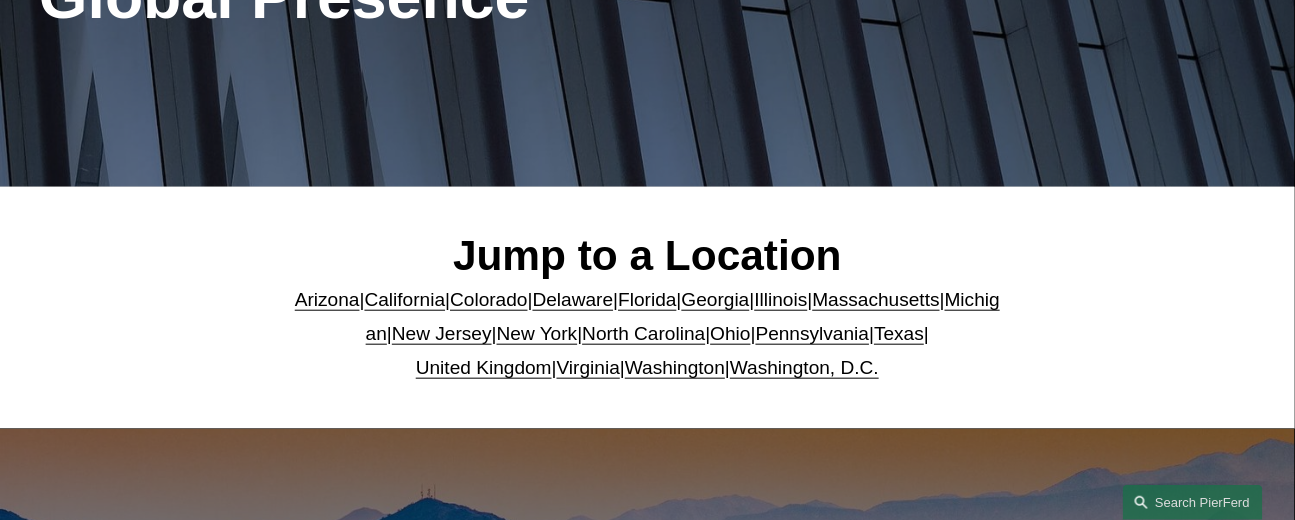 scroll, scrollTop: 400, scrollLeft: 0, axis: vertical 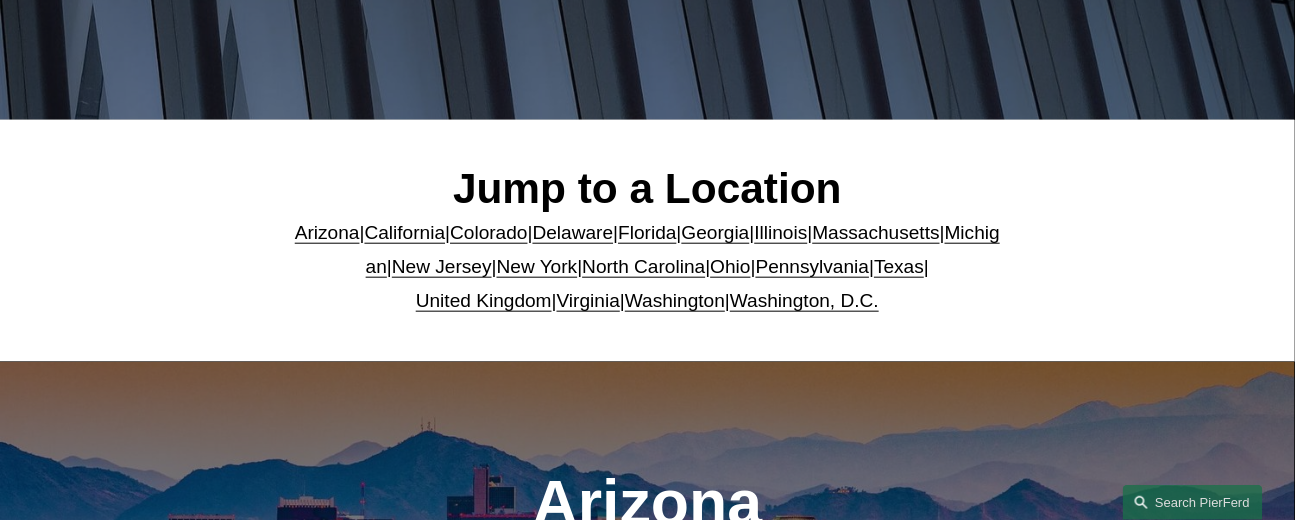 click on "California" at bounding box center (405, 232) 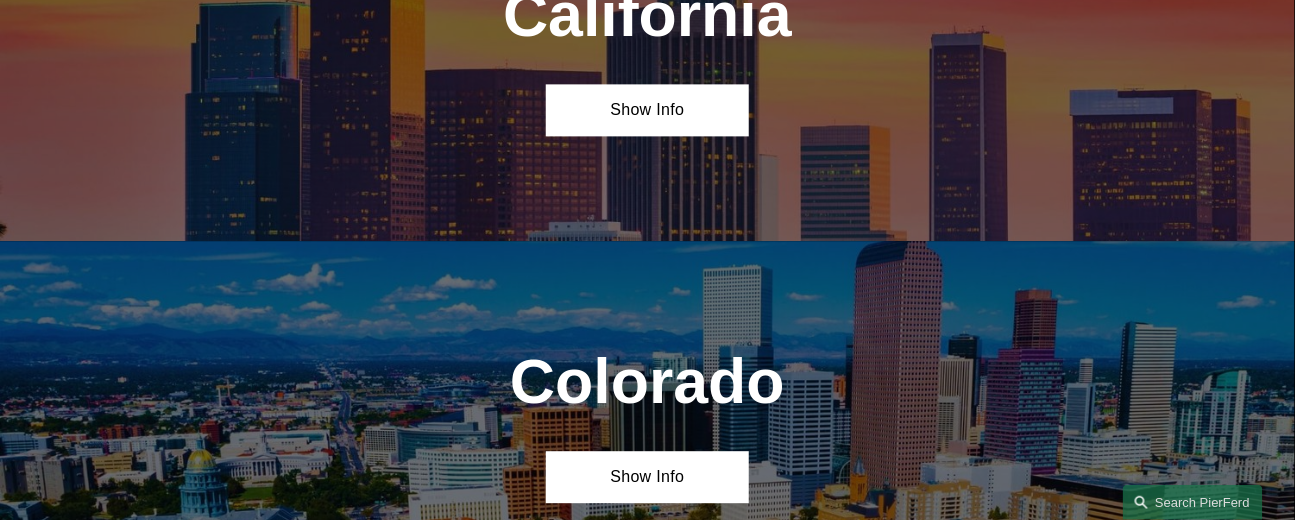 scroll, scrollTop: 1172, scrollLeft: 0, axis: vertical 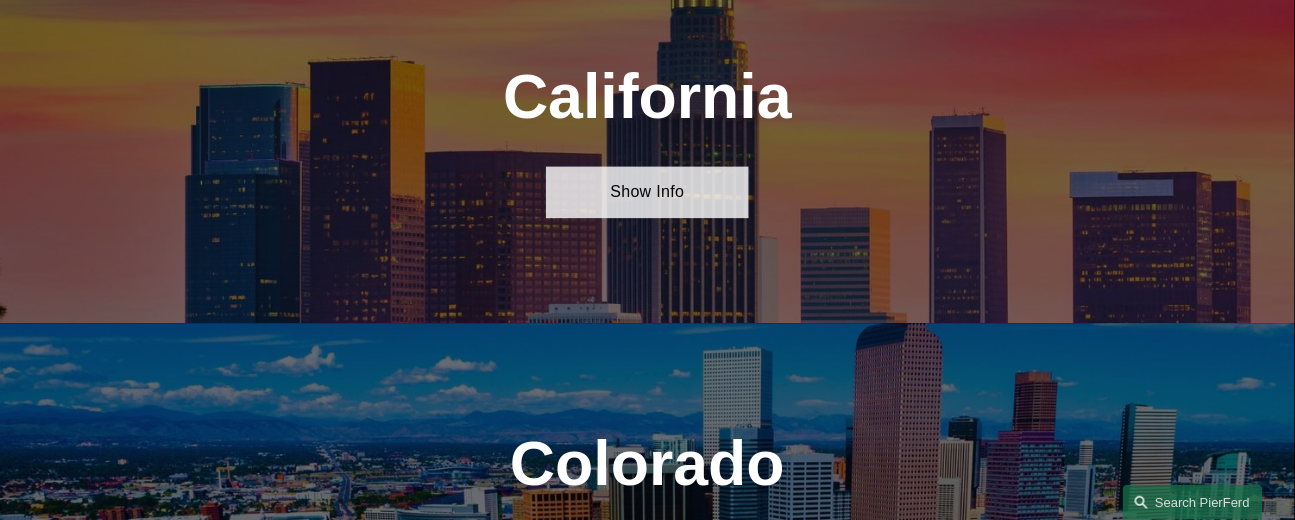 click on "Show Info" at bounding box center [647, 192] 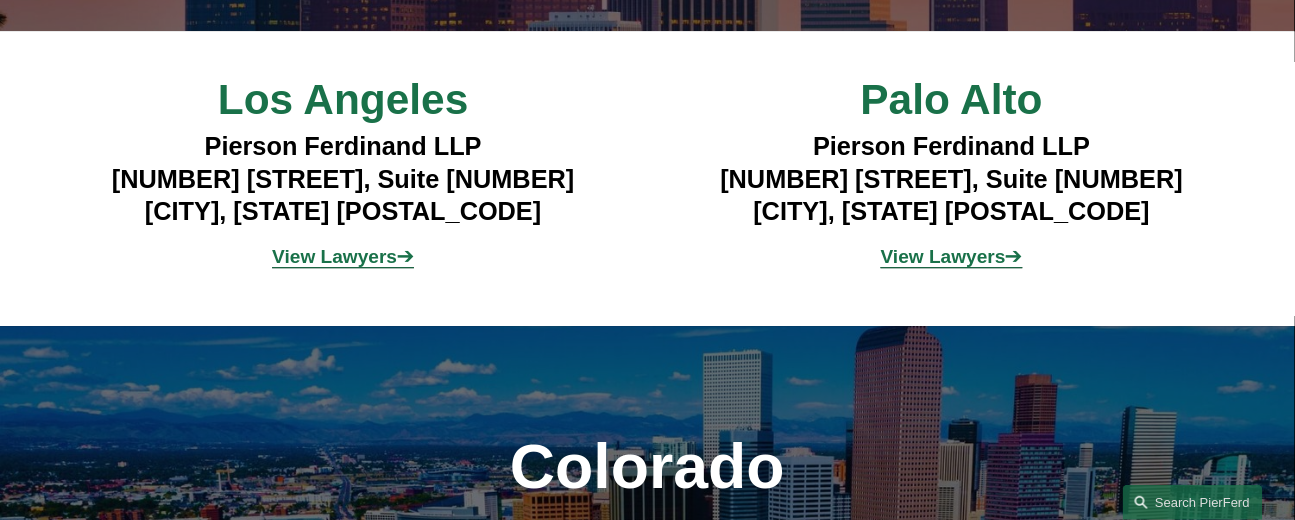 scroll, scrollTop: 1471, scrollLeft: 0, axis: vertical 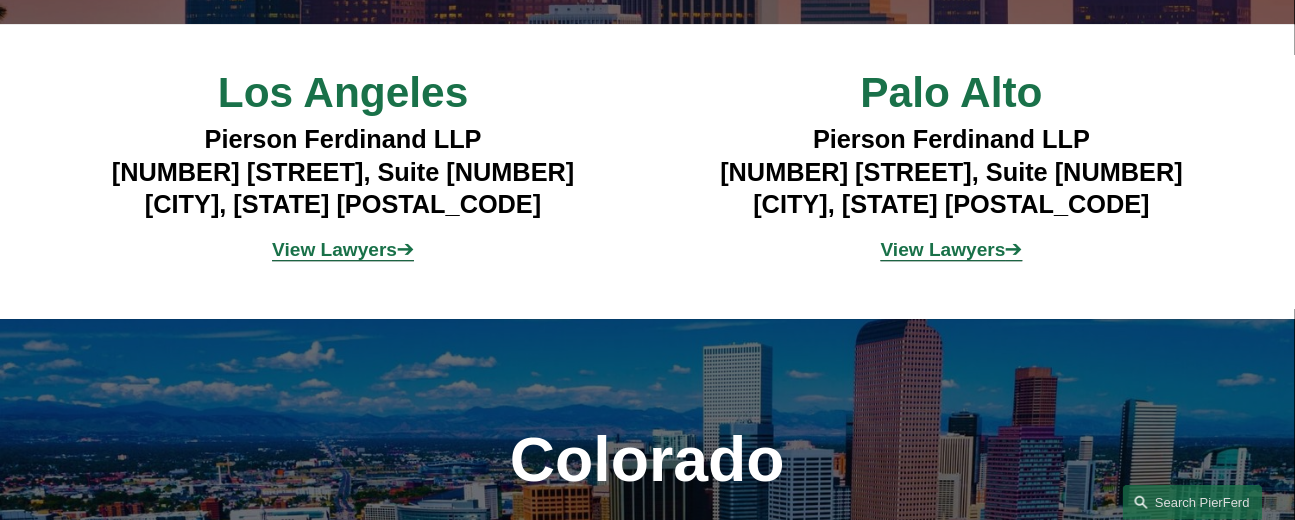 click on "View Lawyers" at bounding box center [334, 249] 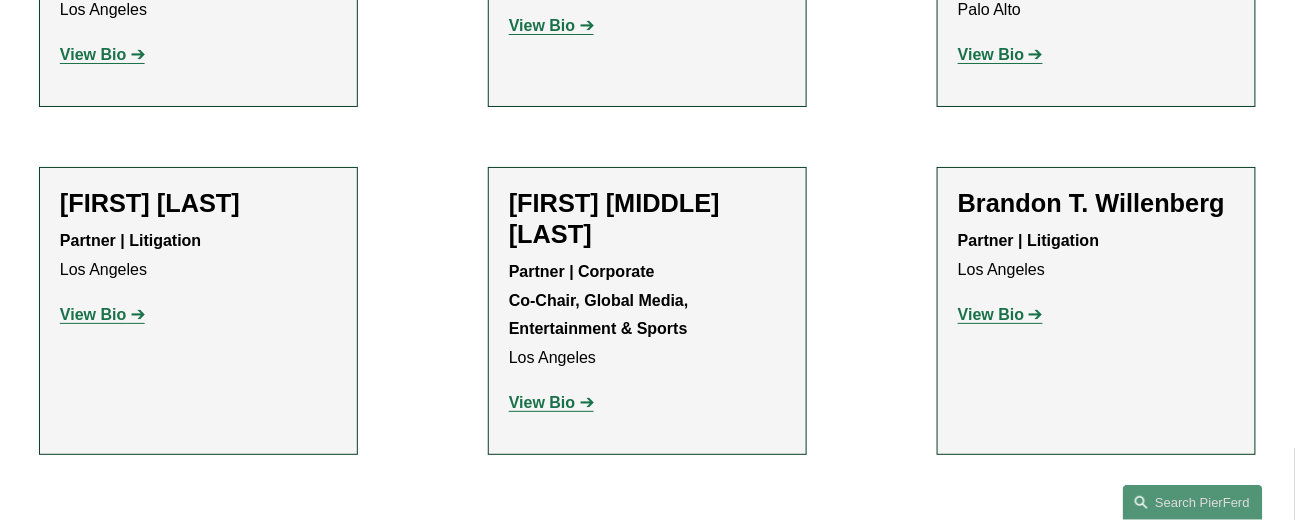 scroll, scrollTop: 2100, scrollLeft: 0, axis: vertical 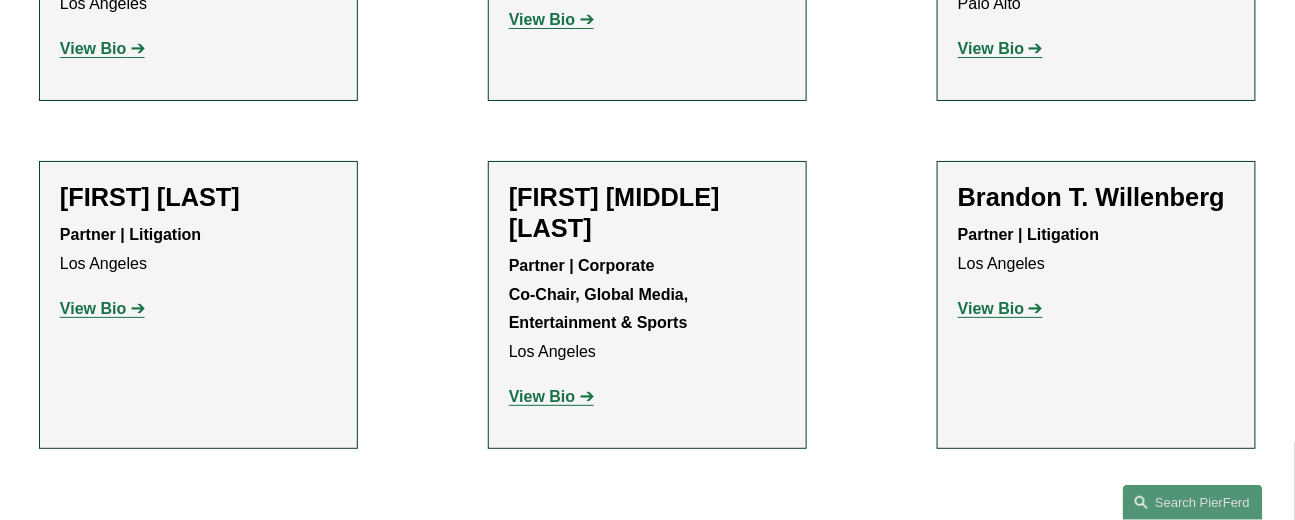 click on "View Bio" 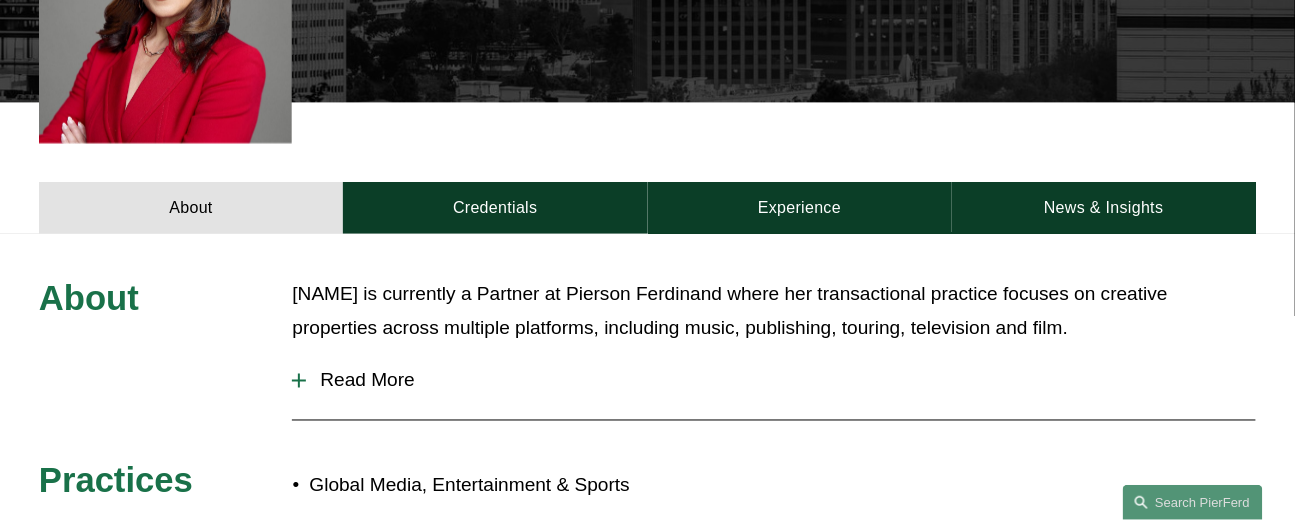 scroll, scrollTop: 699, scrollLeft: 0, axis: vertical 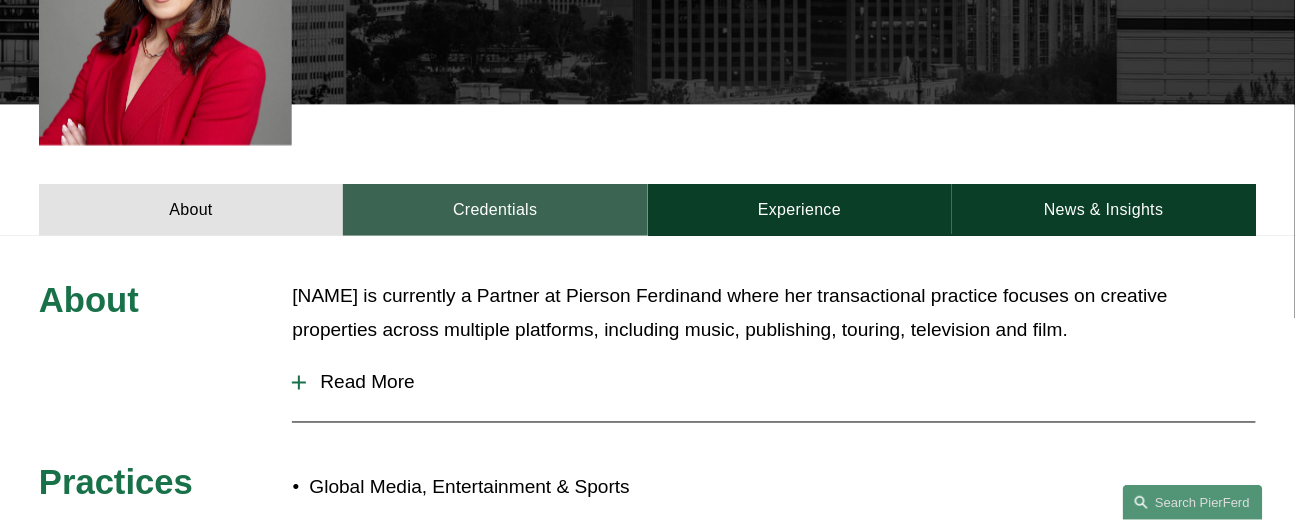 click on "Credentials" at bounding box center [495, 210] 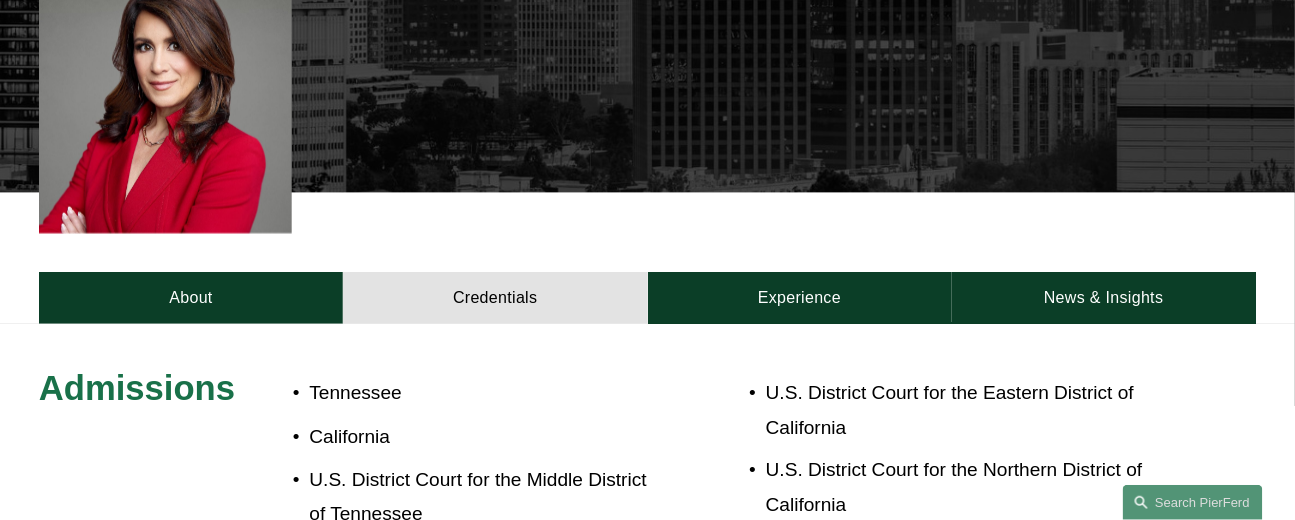 scroll, scrollTop: 600, scrollLeft: 0, axis: vertical 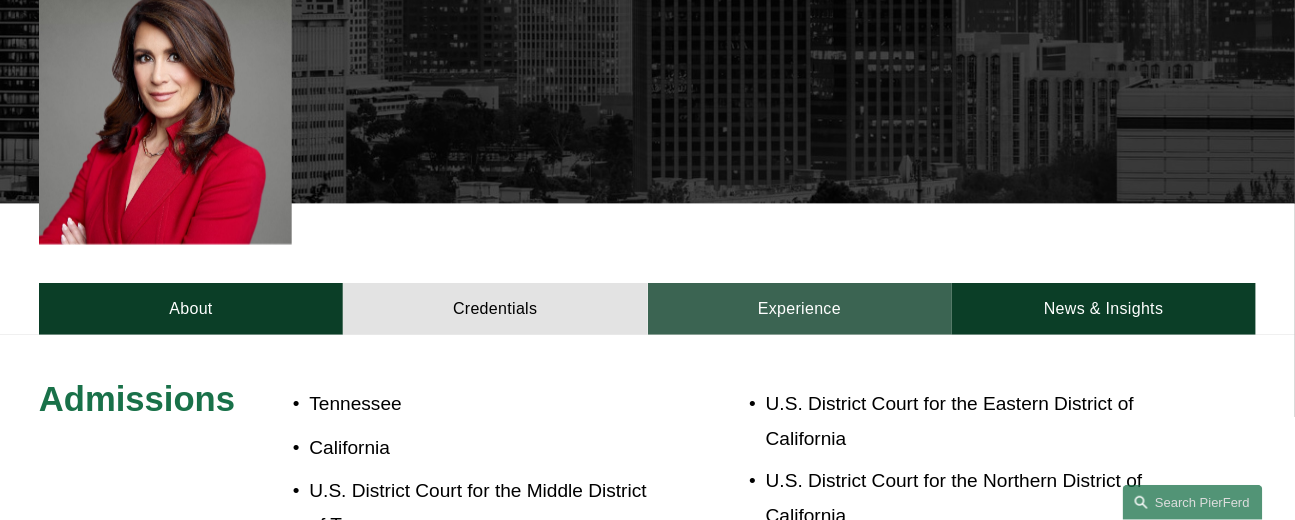 click on "Experience" at bounding box center (800, 309) 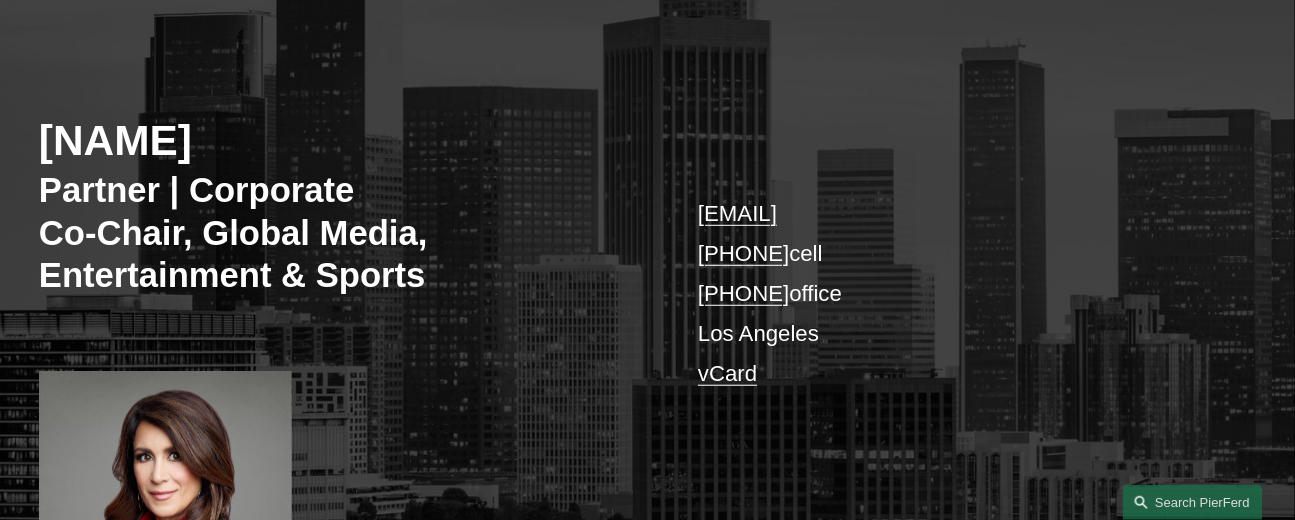 scroll, scrollTop: 200, scrollLeft: 0, axis: vertical 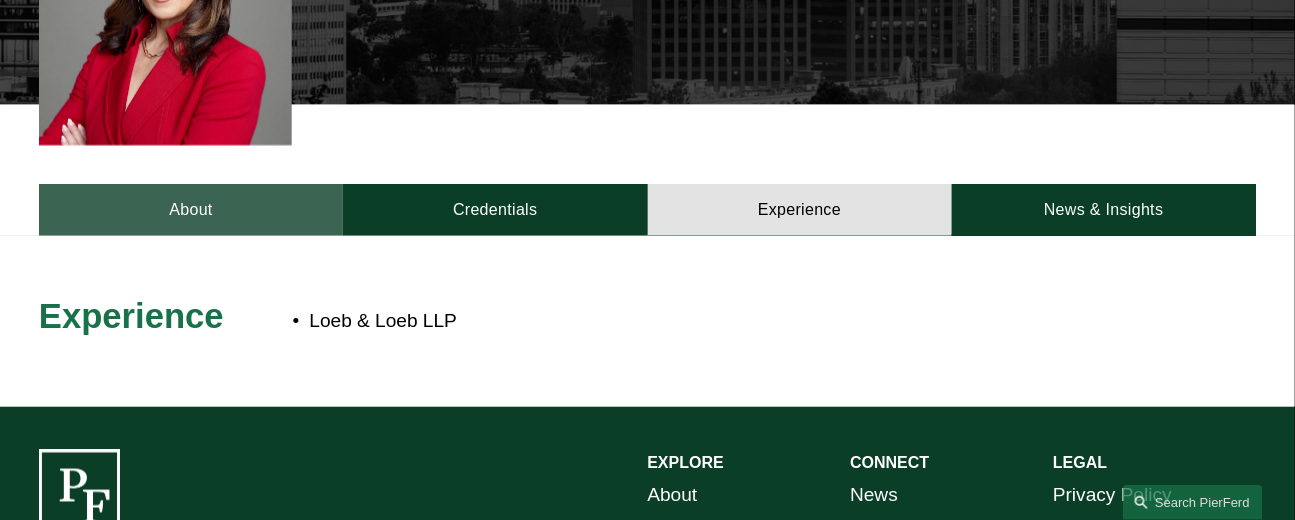 click on "About" at bounding box center [191, 210] 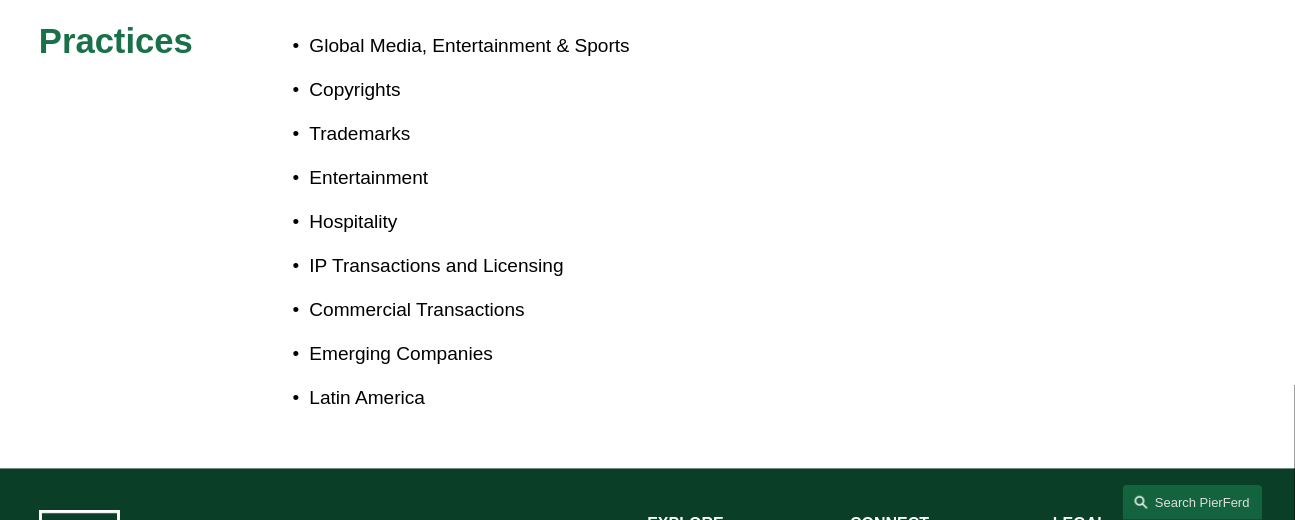 scroll, scrollTop: 1099, scrollLeft: 0, axis: vertical 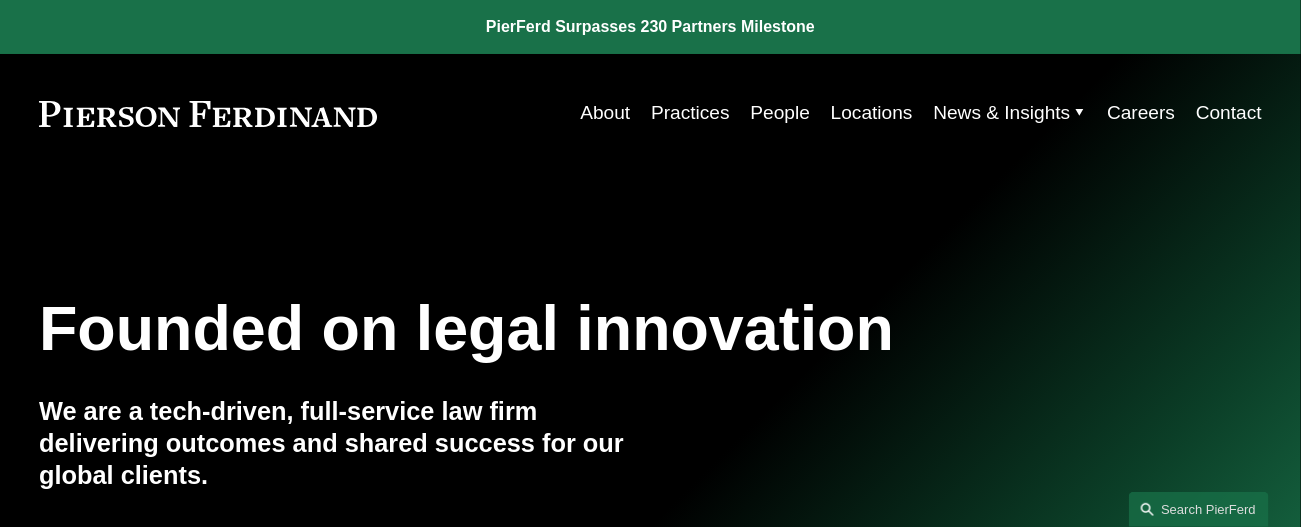 click on "People" at bounding box center (781, 113) 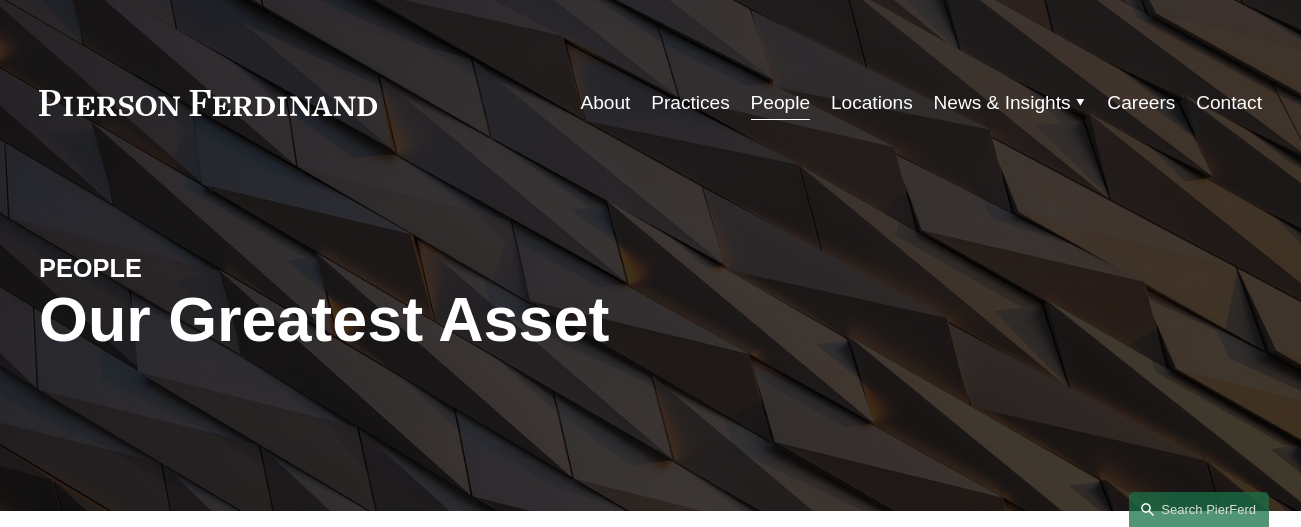 scroll, scrollTop: 0, scrollLeft: 0, axis: both 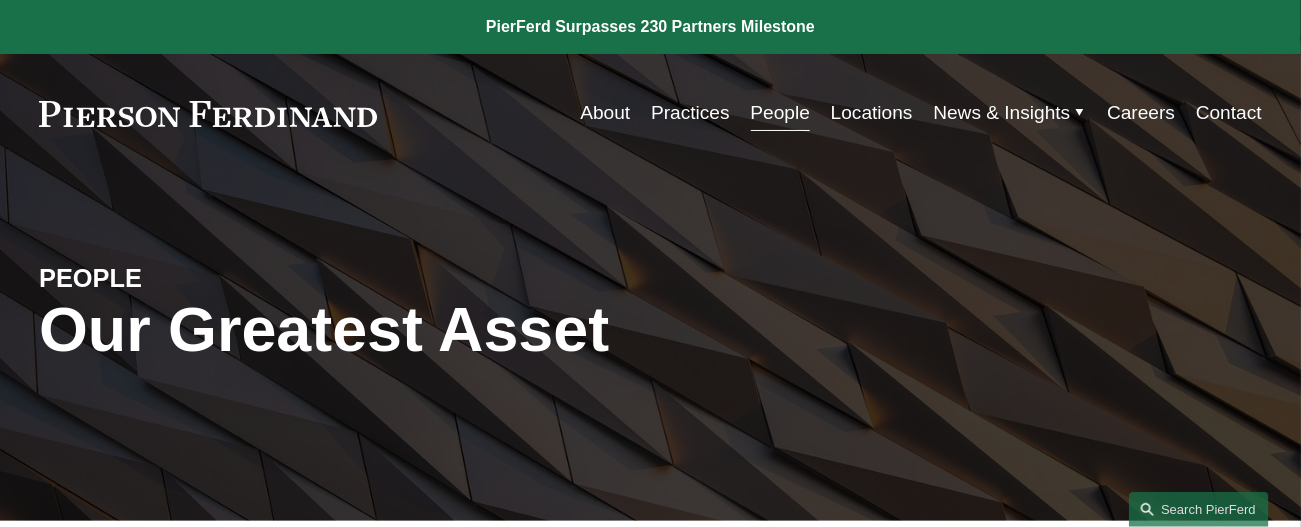 click on "Practices" at bounding box center [690, 113] 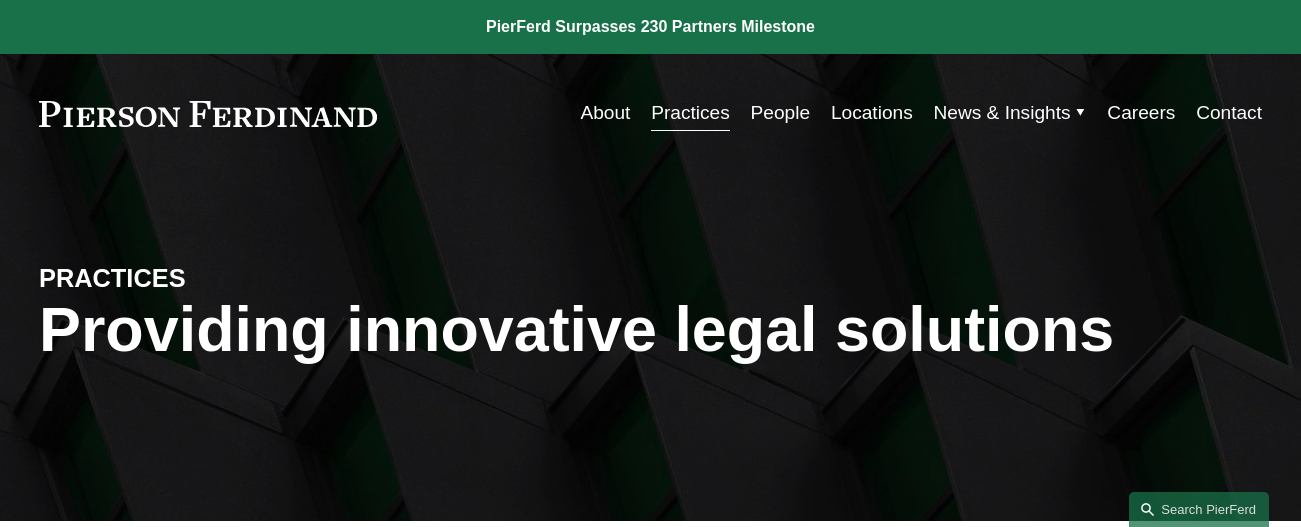 scroll, scrollTop: 0, scrollLeft: 0, axis: both 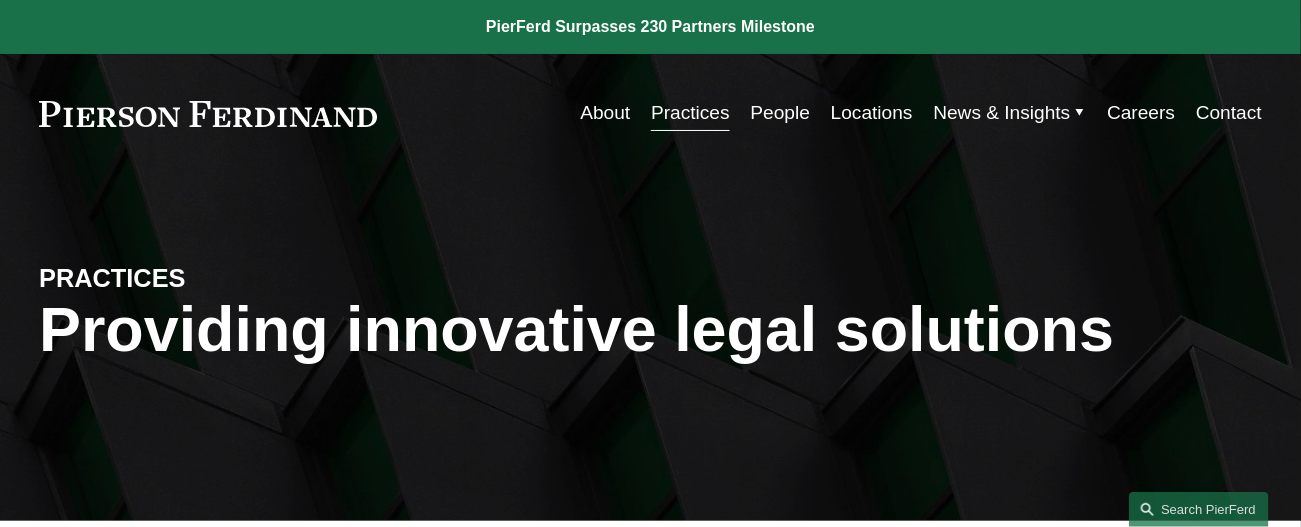 click on "Locations" at bounding box center [872, 113] 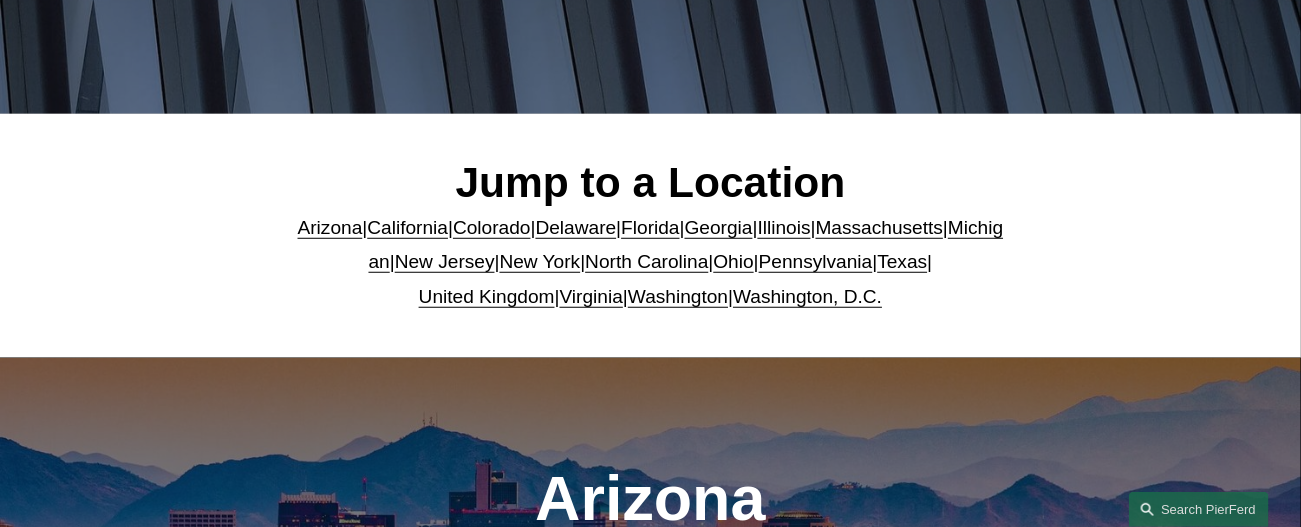 scroll, scrollTop: 400, scrollLeft: 0, axis: vertical 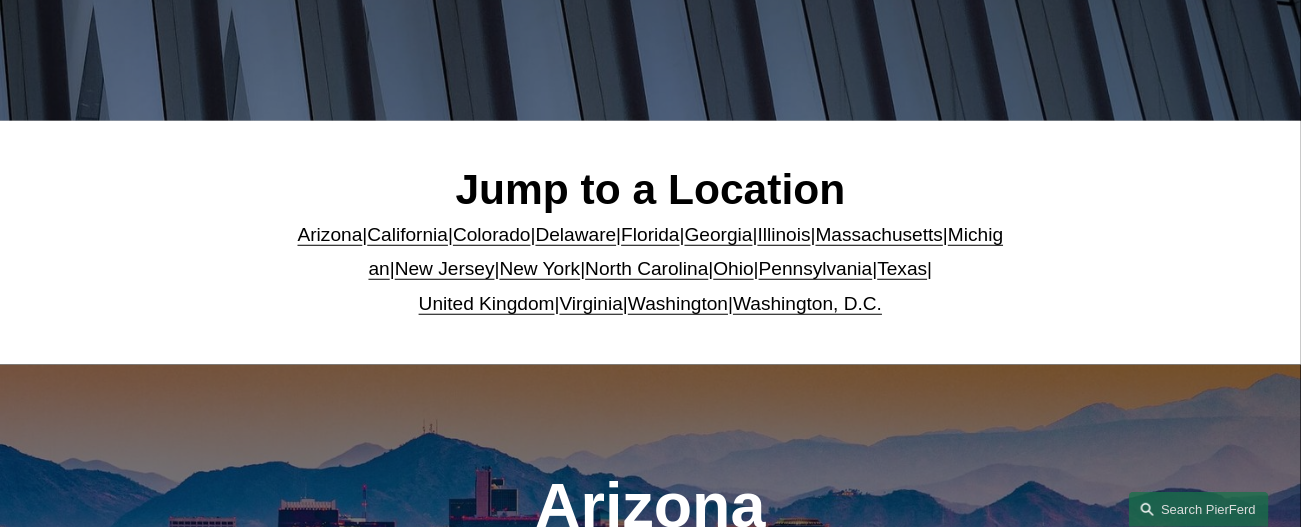 click on "California" at bounding box center (407, 234) 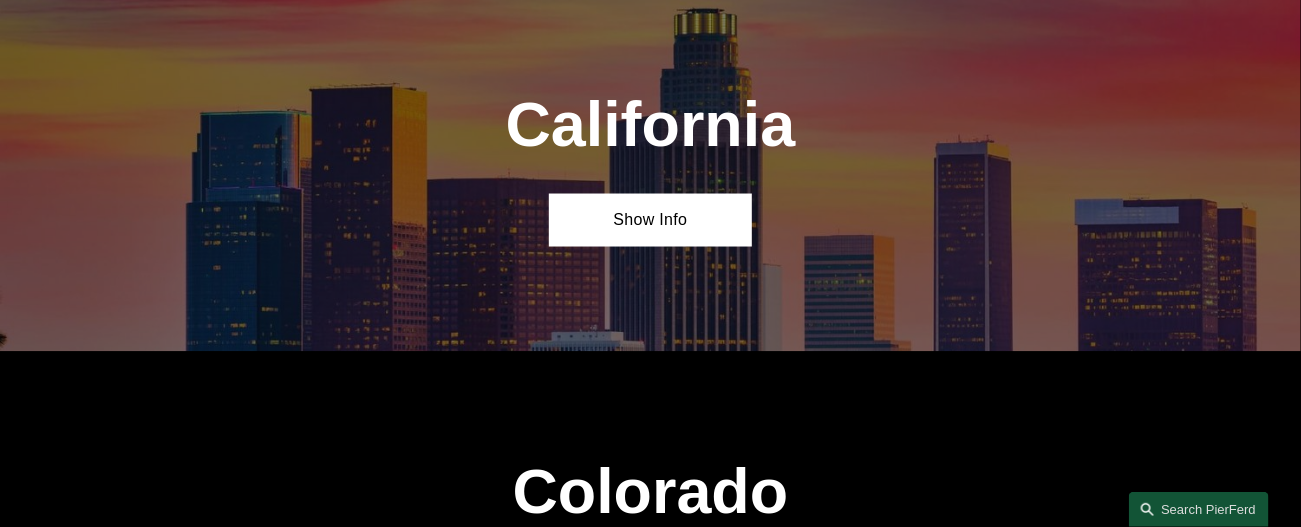 scroll, scrollTop: 1175, scrollLeft: 0, axis: vertical 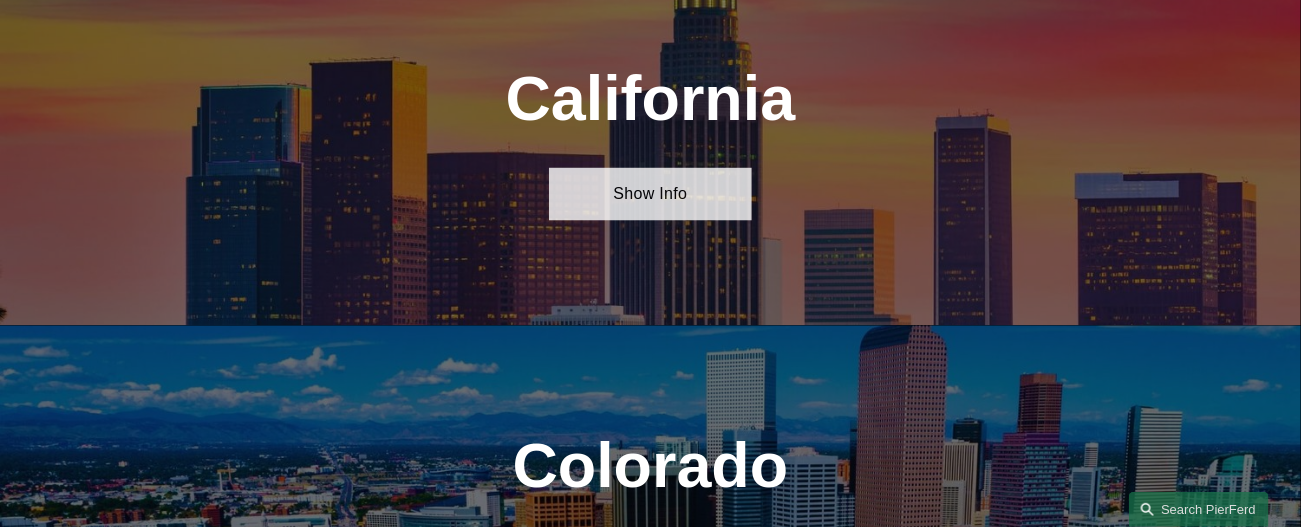 click on "Show Info" at bounding box center (651, 194) 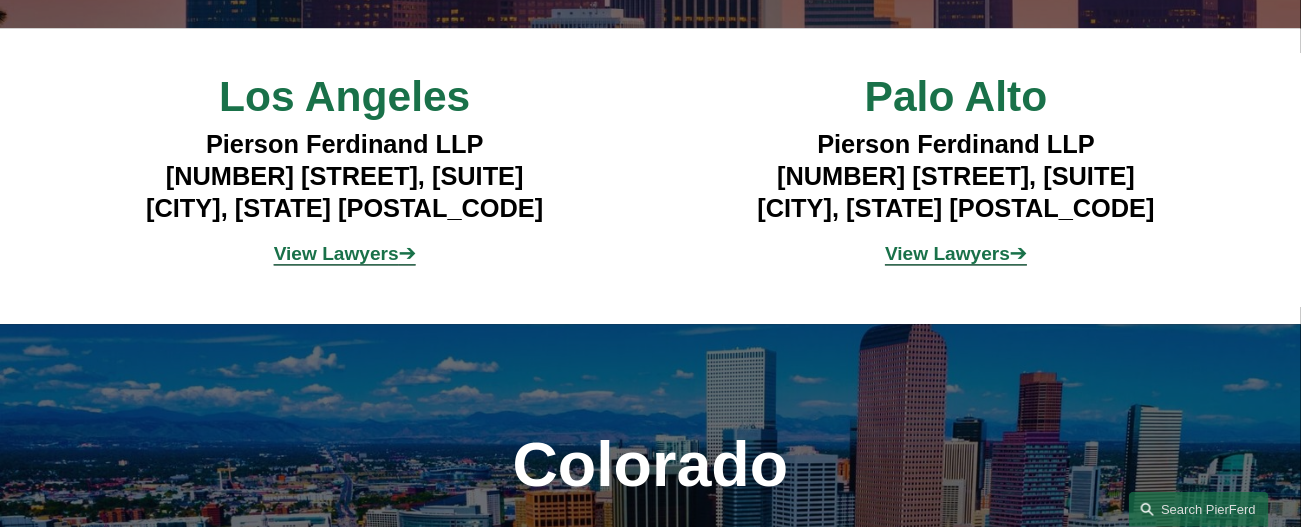 scroll, scrollTop: 1475, scrollLeft: 0, axis: vertical 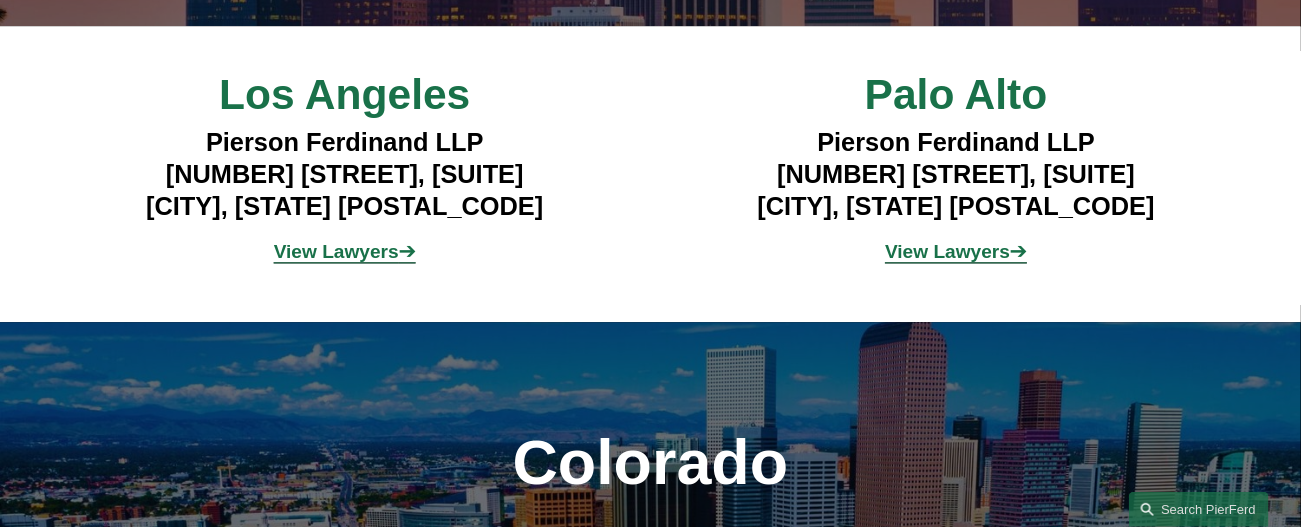 click on "View Lawyers" at bounding box center [336, 251] 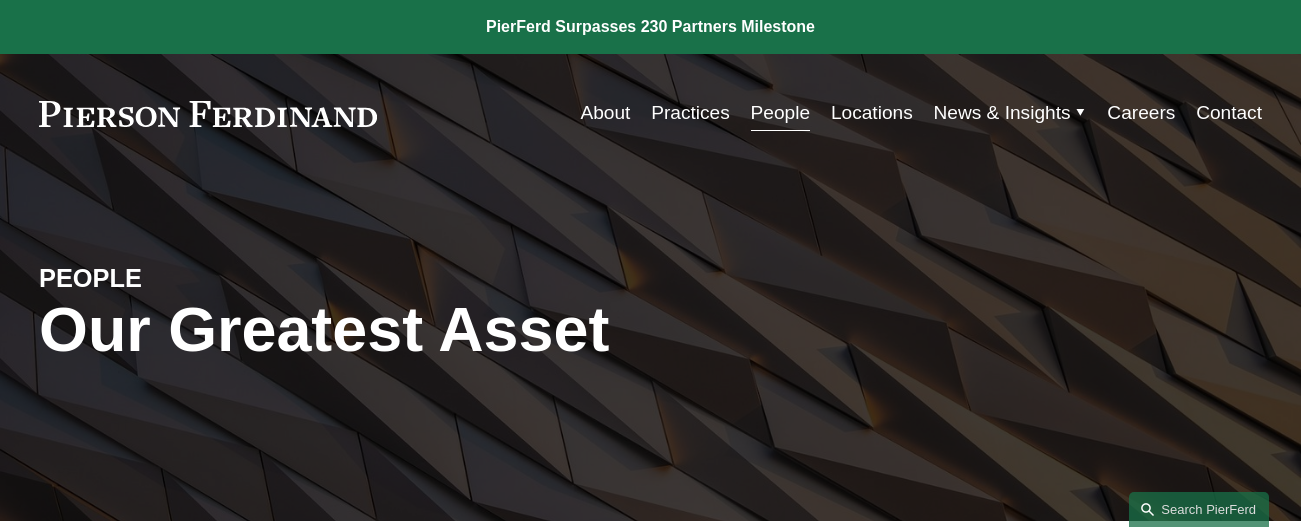 scroll, scrollTop: 0, scrollLeft: 0, axis: both 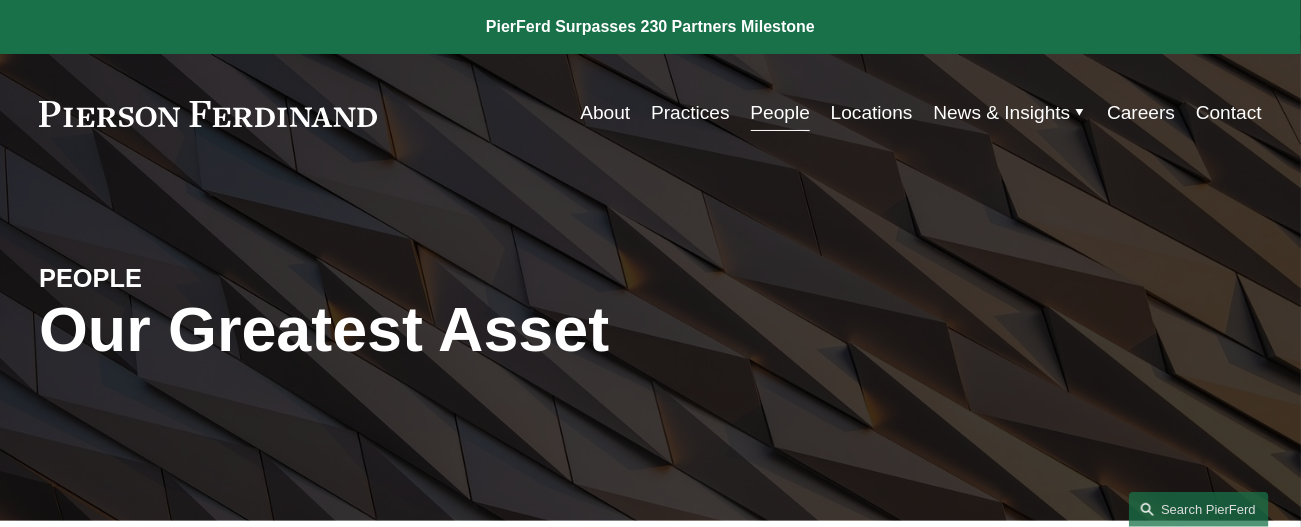 click on "Locations" at bounding box center [872, 113] 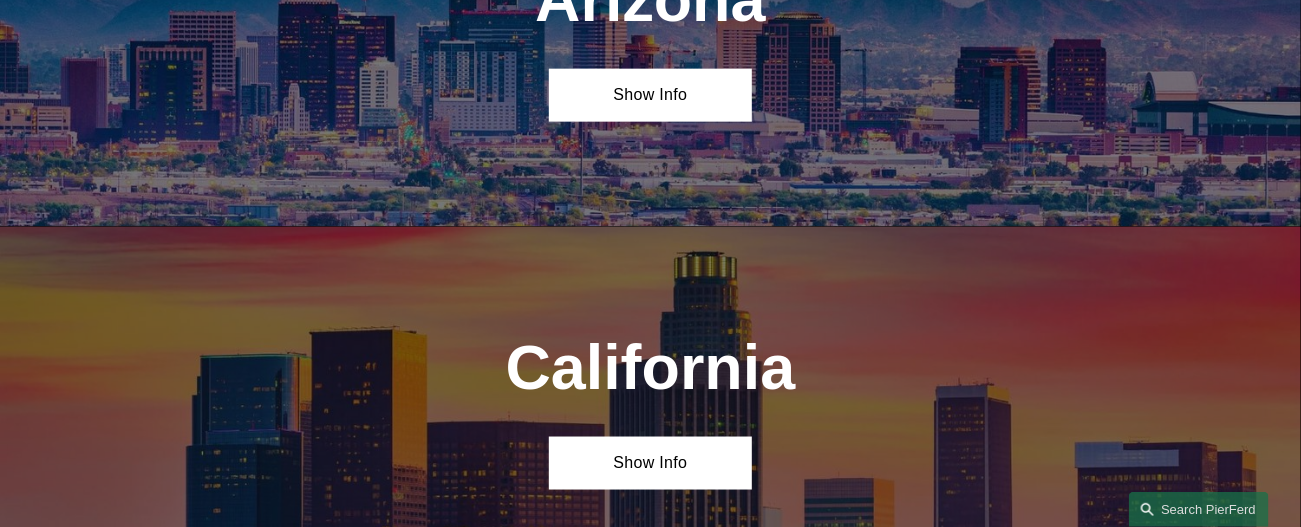 scroll, scrollTop: 1200, scrollLeft: 0, axis: vertical 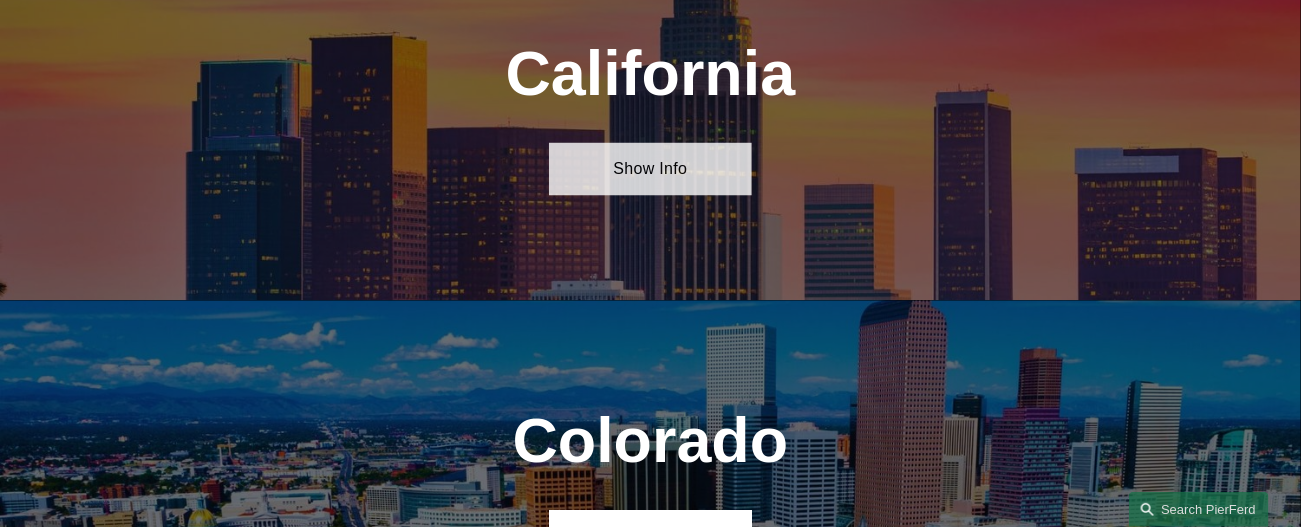click on "Show Info" at bounding box center (651, 169) 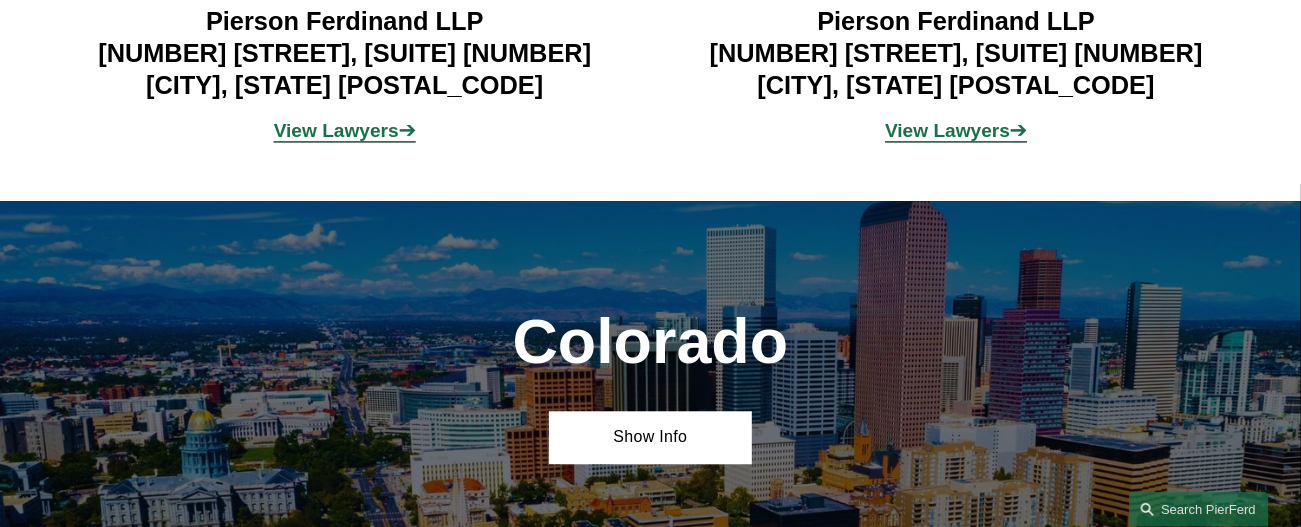 scroll, scrollTop: 1600, scrollLeft: 0, axis: vertical 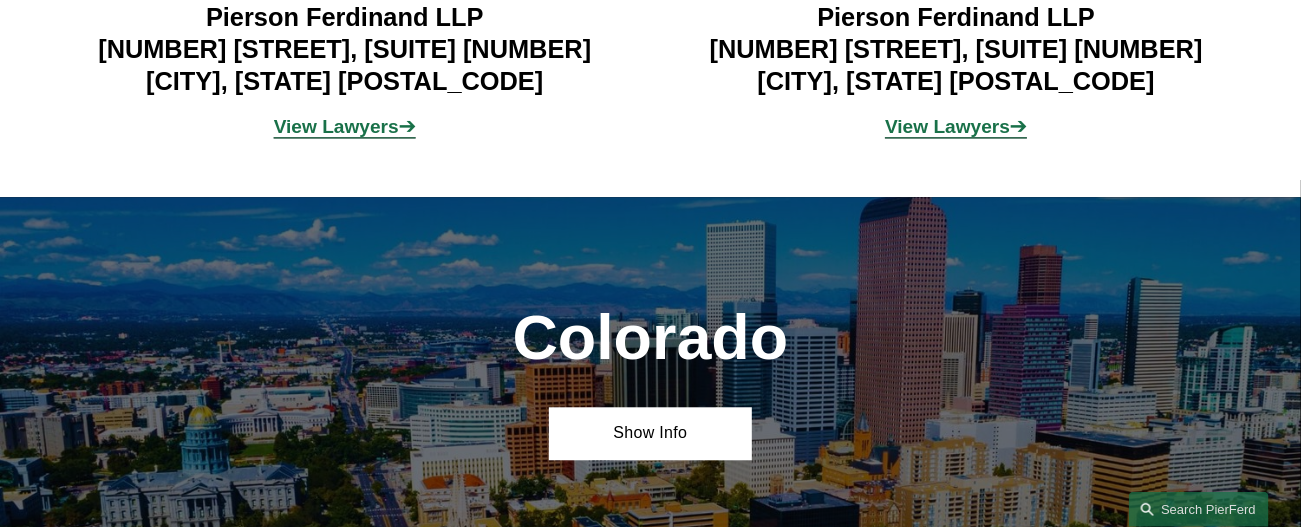 click on "View Lawyers" at bounding box center [336, 126] 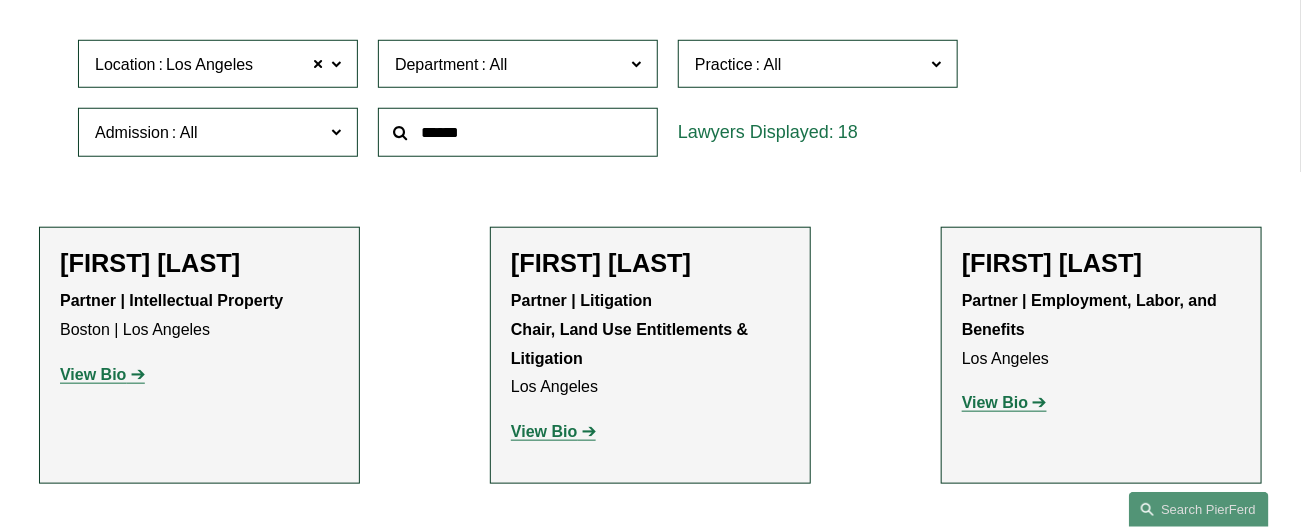 scroll, scrollTop: 586, scrollLeft: 0, axis: vertical 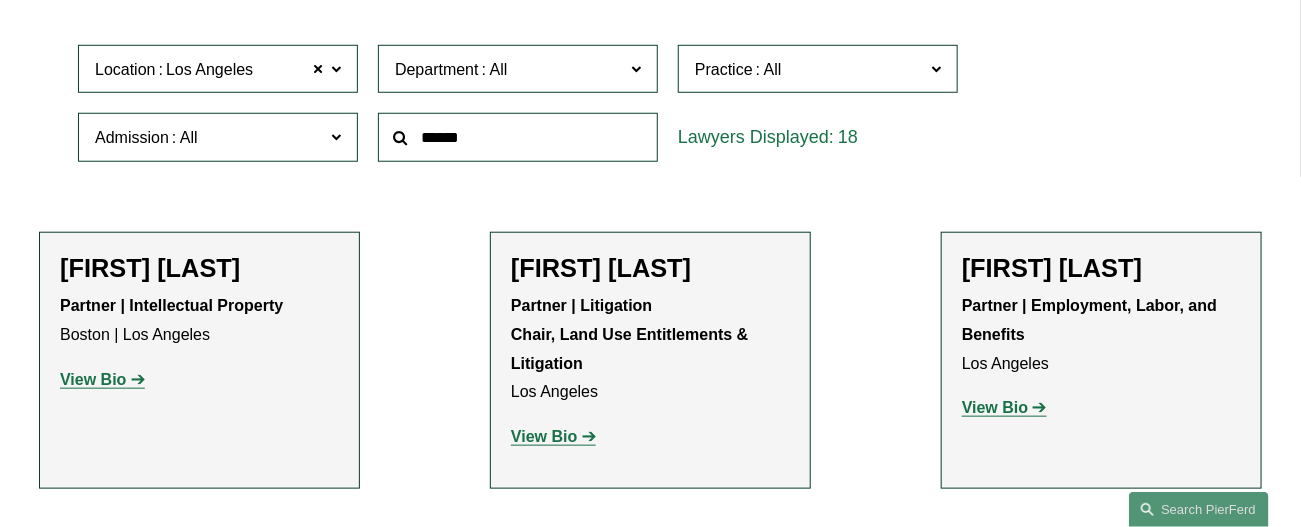 click on "Partner | Litigation Chair, Land Use Entitlements & Litigation Los Angeles" 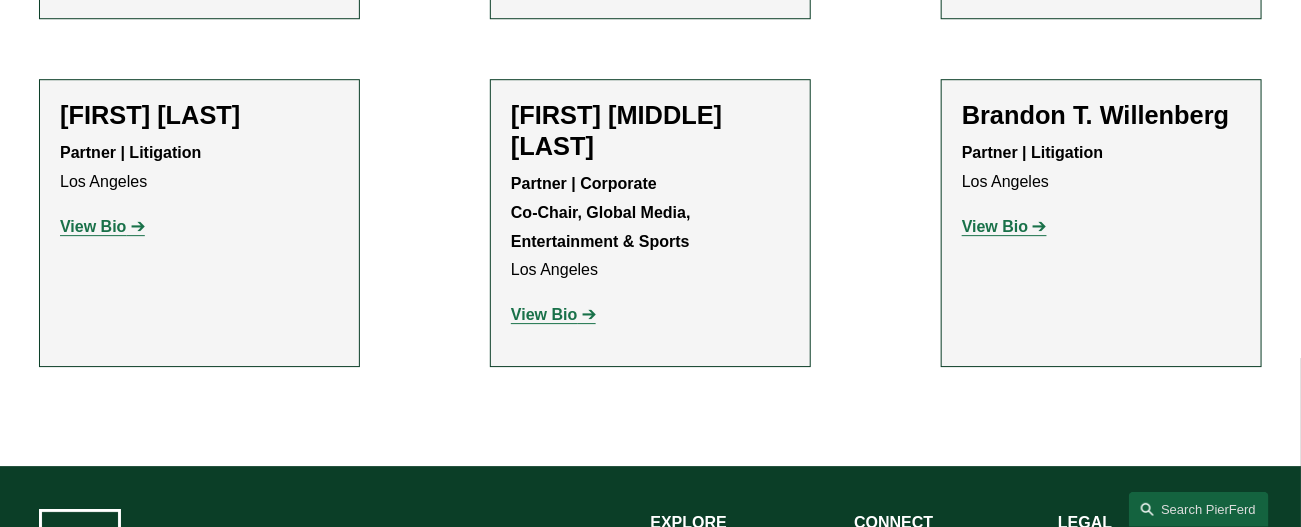scroll, scrollTop: 2186, scrollLeft: 0, axis: vertical 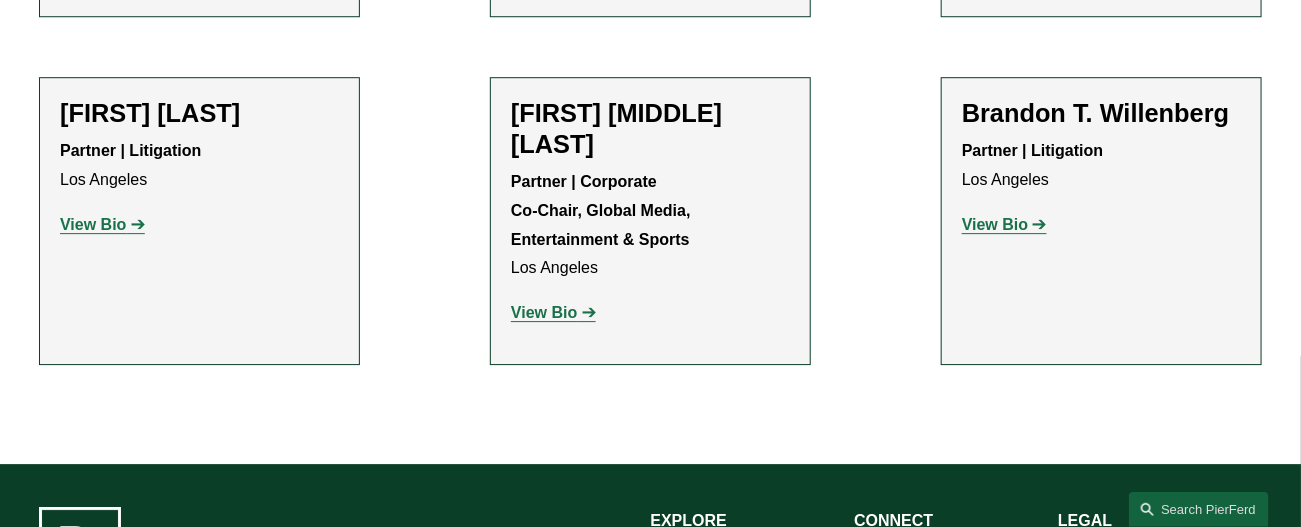 click on "View Bio" 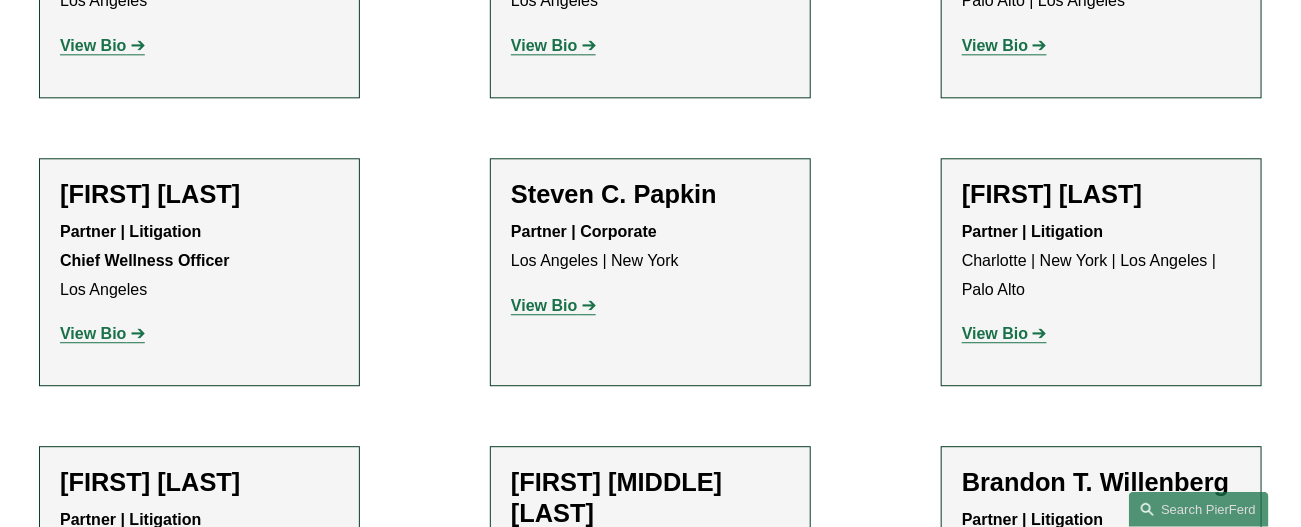 scroll, scrollTop: 1786, scrollLeft: 0, axis: vertical 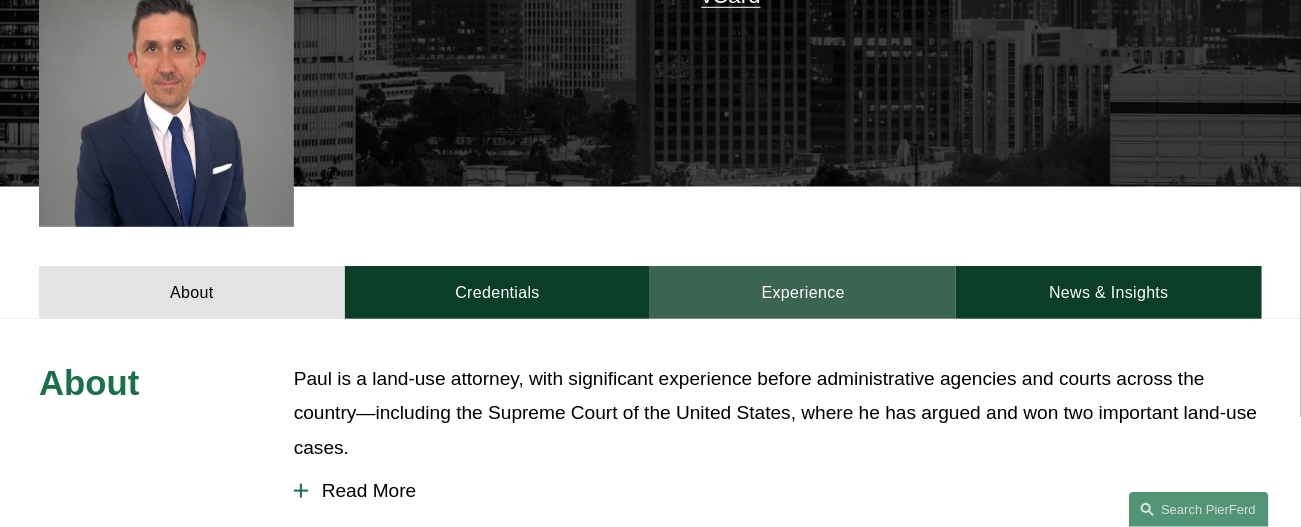 click on "Experience" at bounding box center (803, 292) 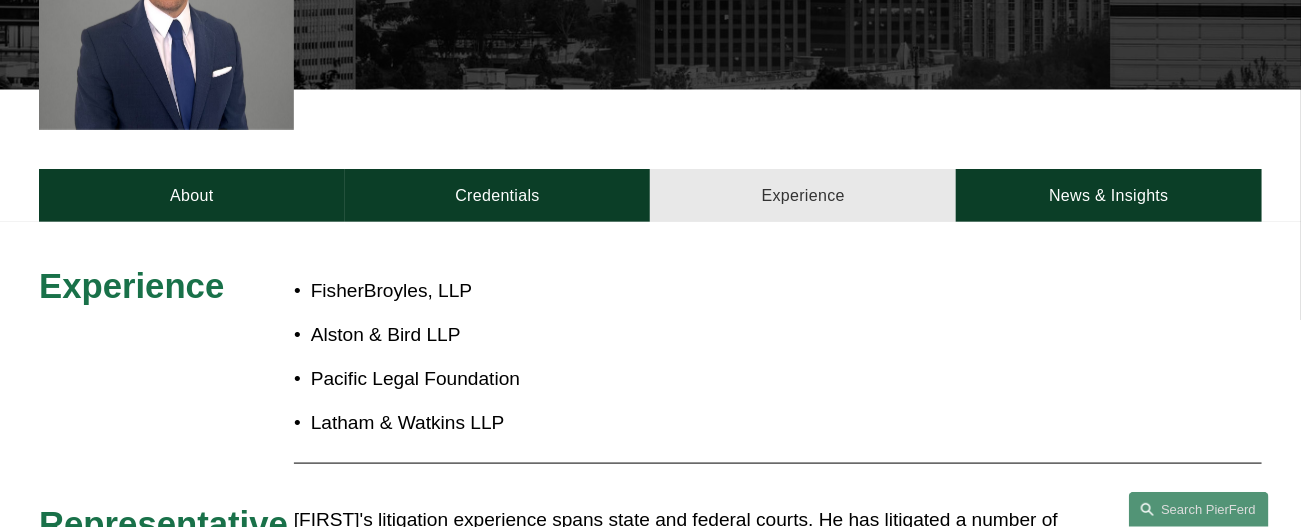 scroll, scrollTop: 699, scrollLeft: 0, axis: vertical 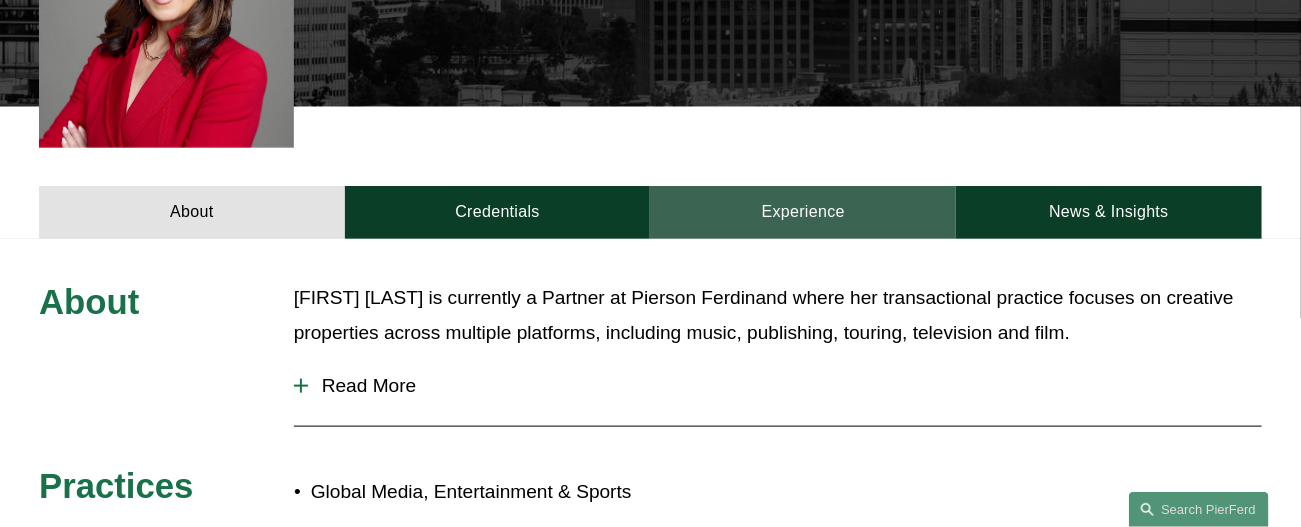 click on "Experience" at bounding box center [803, 212] 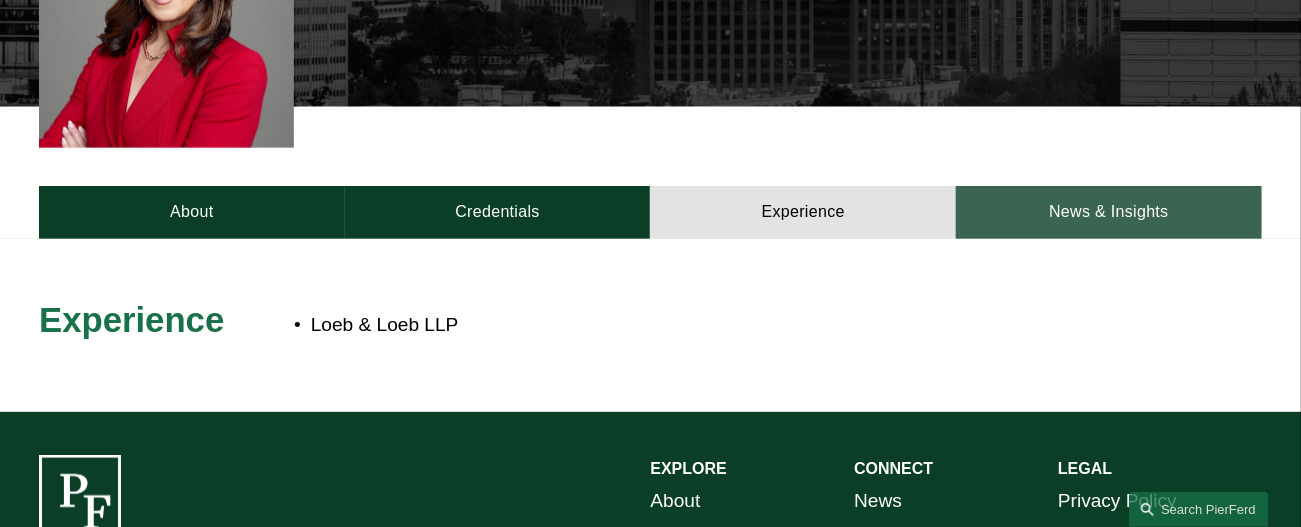 click on "News & Insights" at bounding box center (1109, 212) 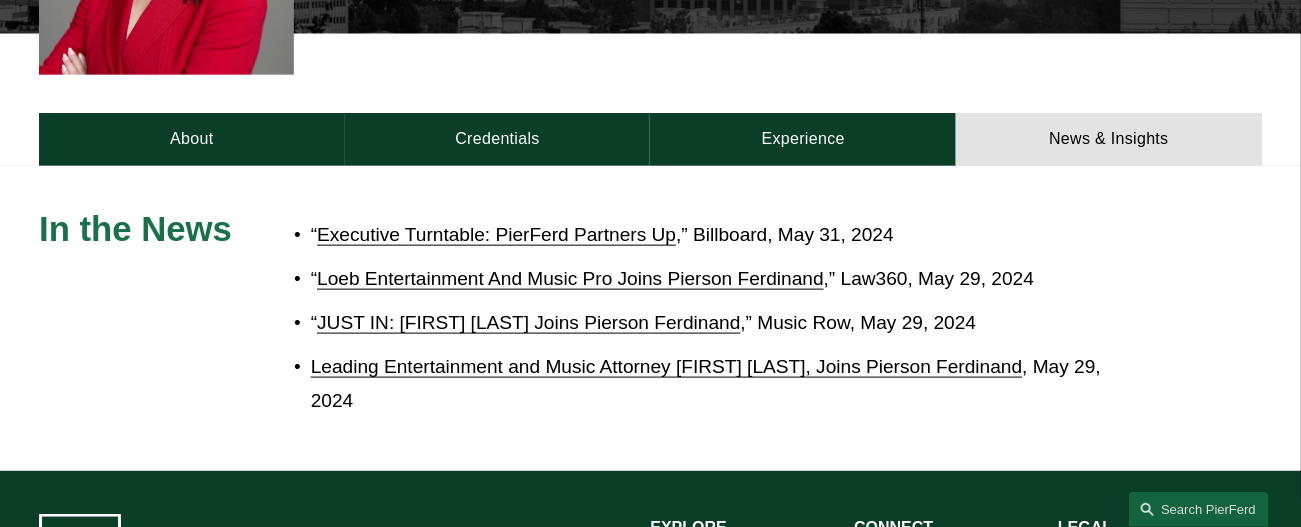 scroll, scrollTop: 800, scrollLeft: 0, axis: vertical 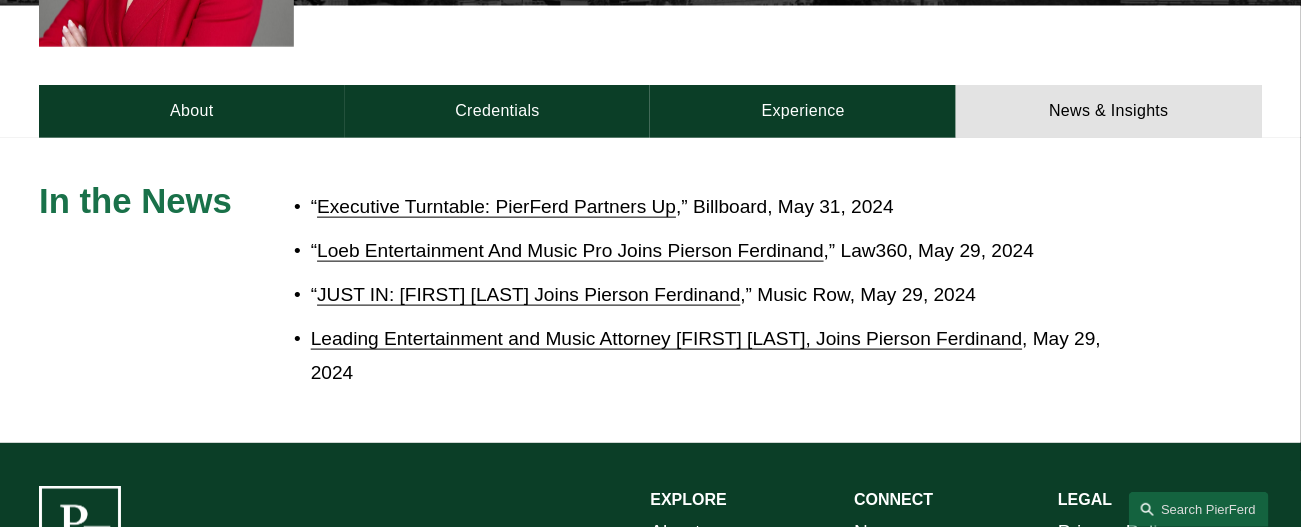 click on "Leading Entertainment and Music Attorney Denise Stevens, Joins Pierson Ferdinand" at bounding box center (667, 338) 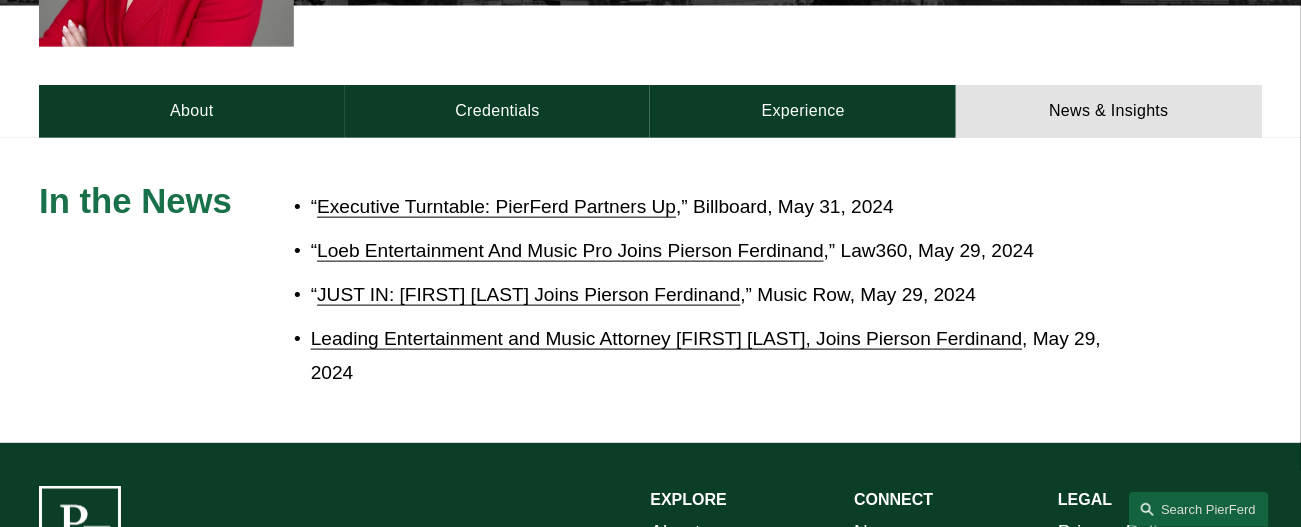 click on "JUST IN: Denise Stevens Joins Pierson Ferdinand" at bounding box center (528, 294) 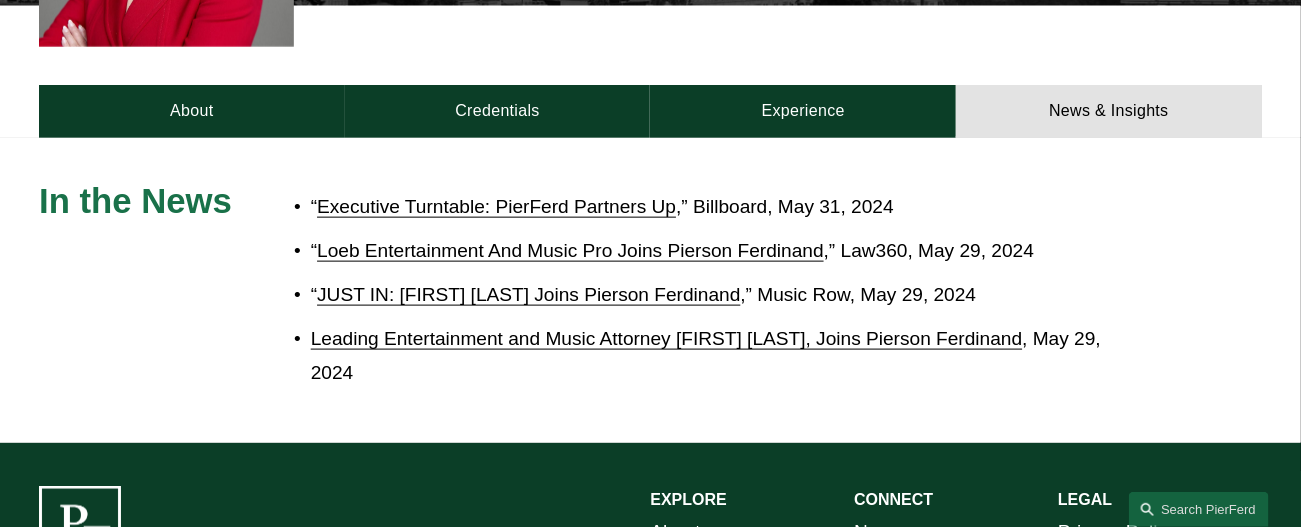 click on "Loeb Entertainment And Music Pro Joins Pierson Ferdinand" at bounding box center (570, 250) 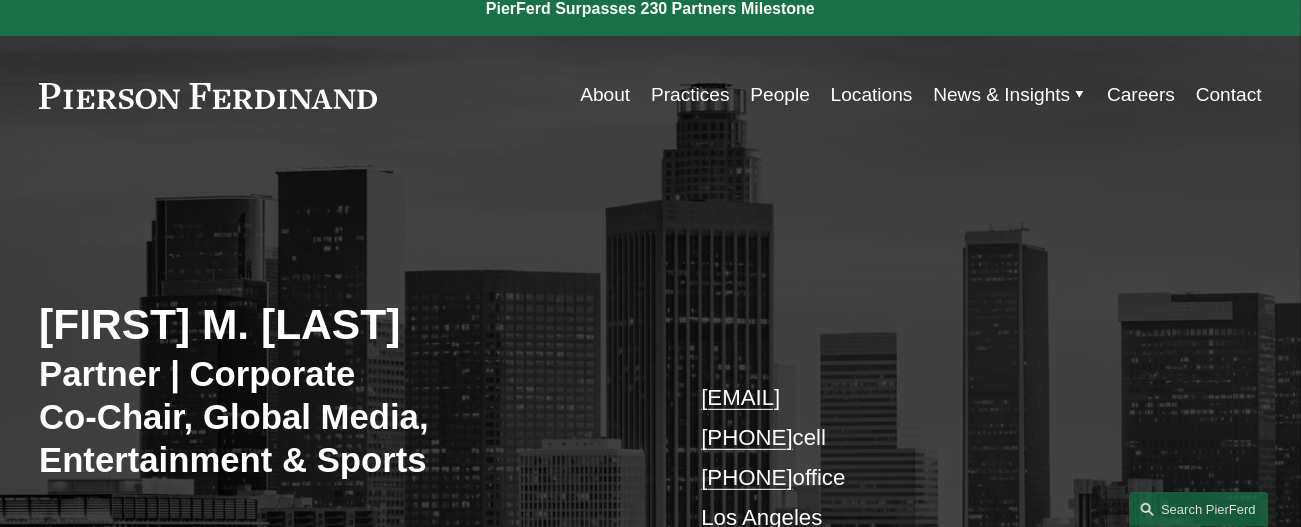 scroll, scrollTop: 0, scrollLeft: 0, axis: both 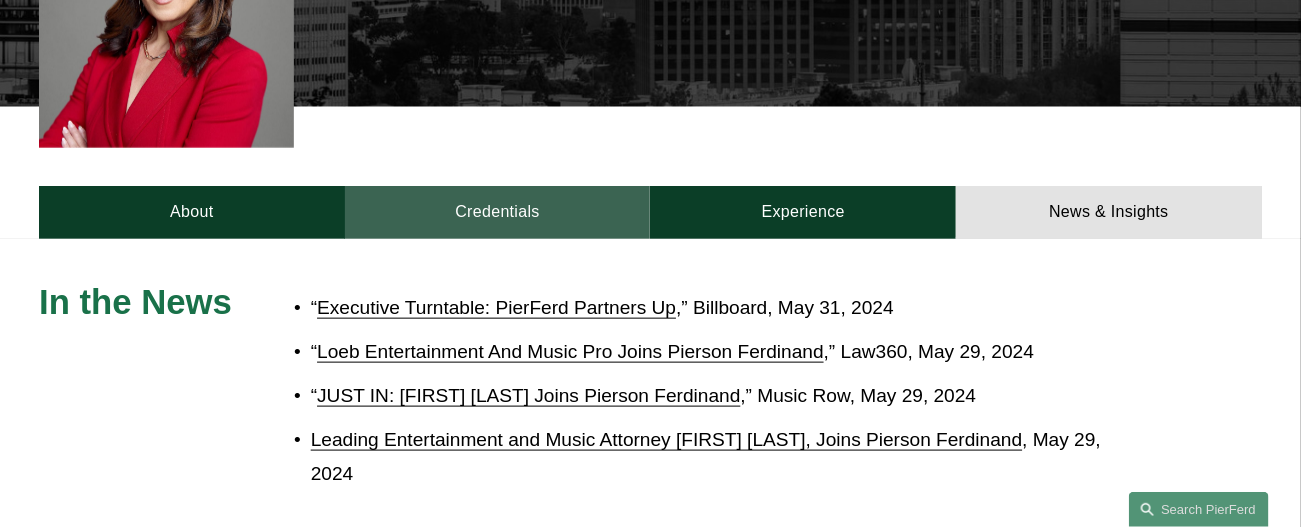 click on "Credentials" at bounding box center [498, 212] 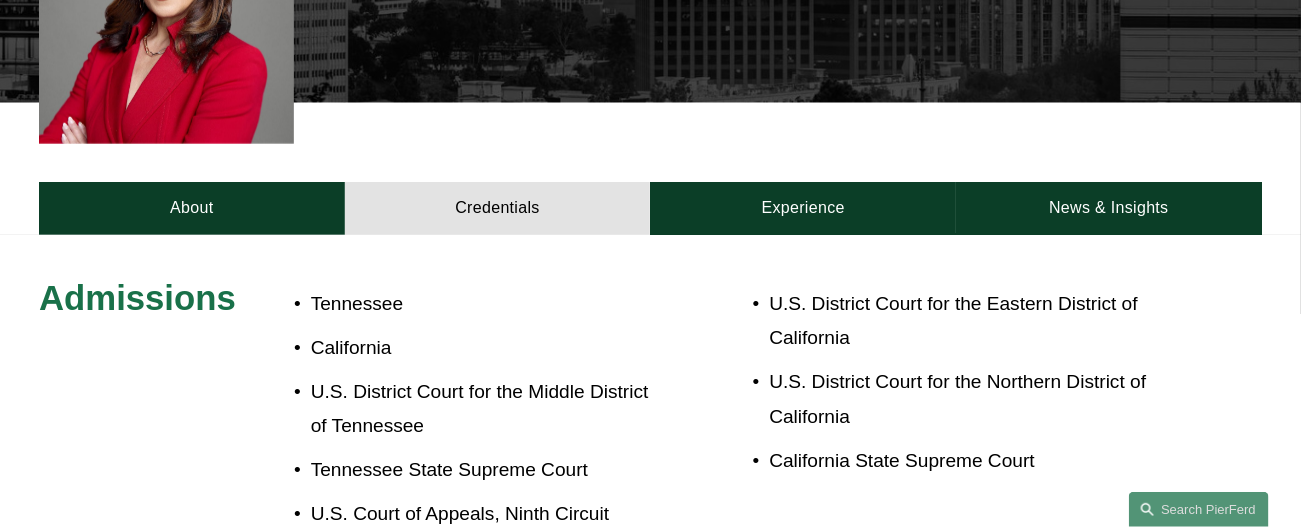 scroll, scrollTop: 699, scrollLeft: 0, axis: vertical 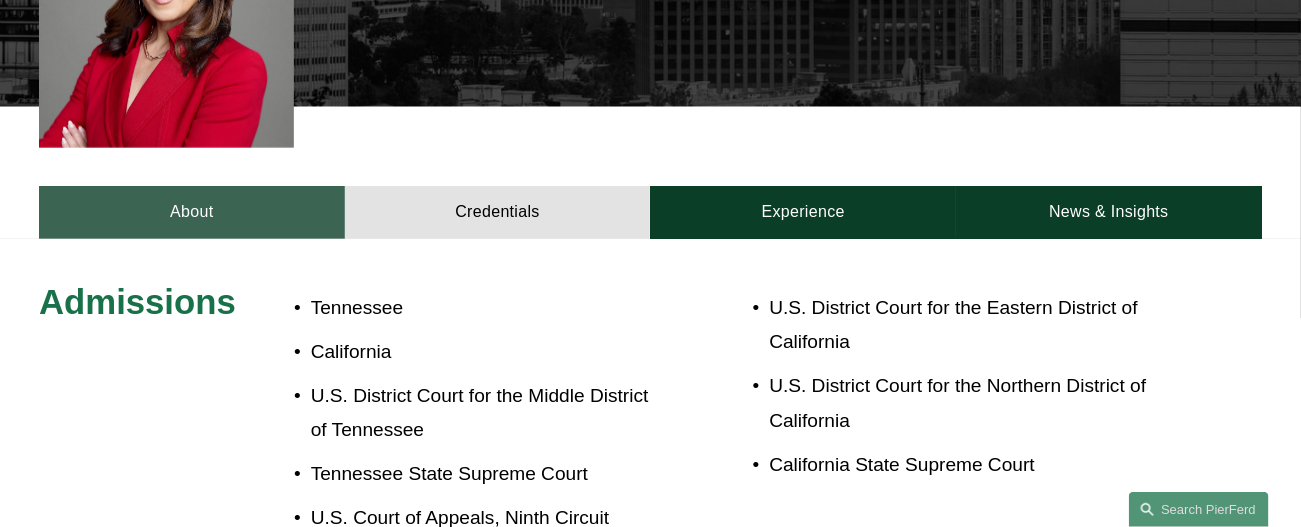 click on "About" at bounding box center (192, 212) 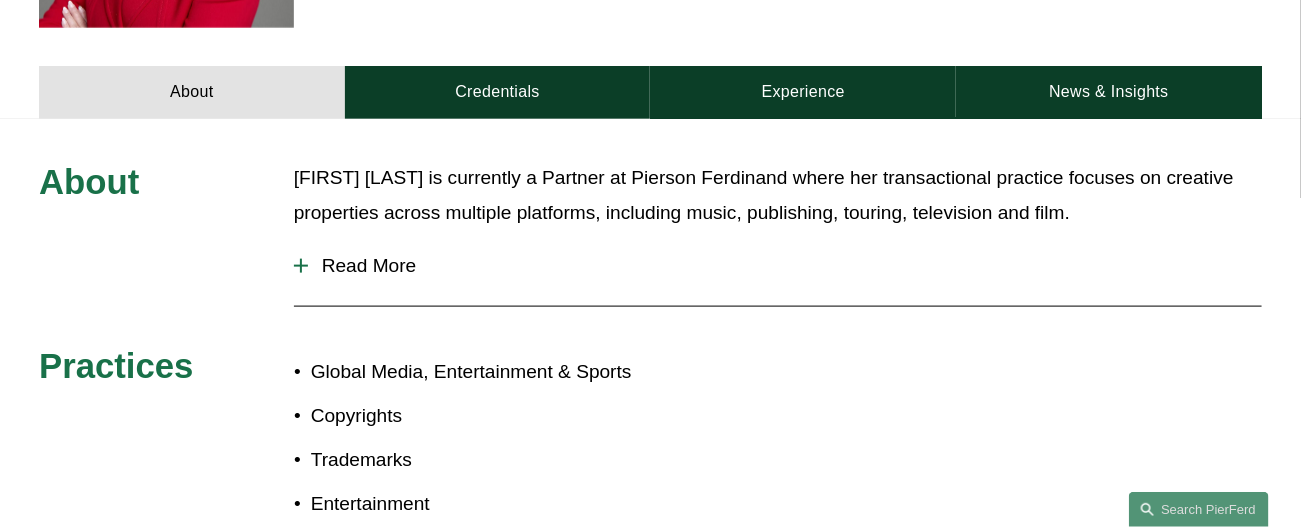 scroll, scrollTop: 822, scrollLeft: 0, axis: vertical 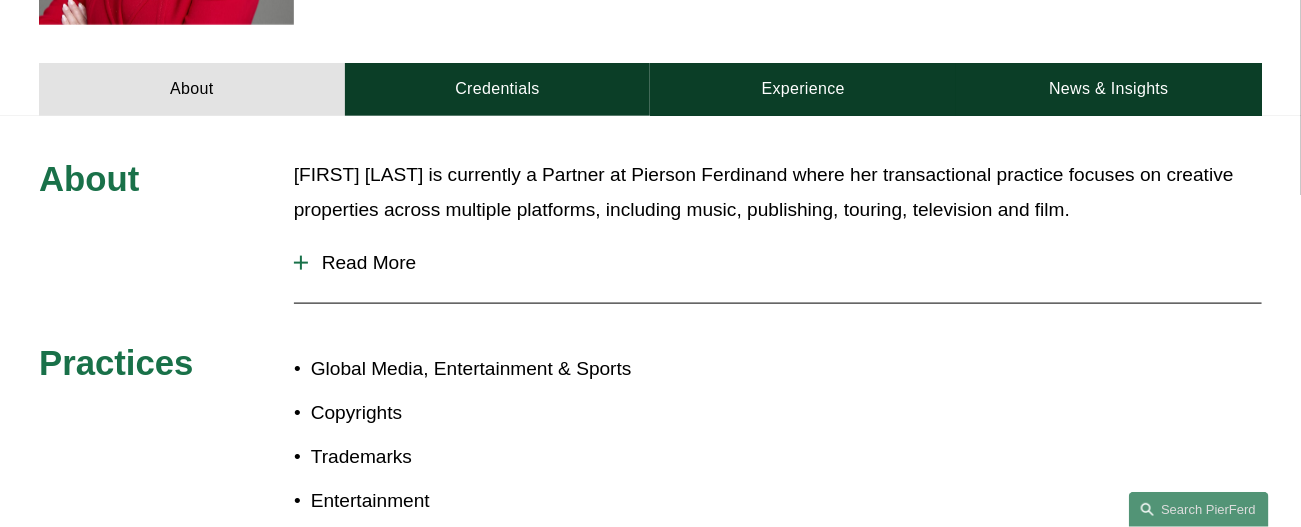 click at bounding box center (301, 263) 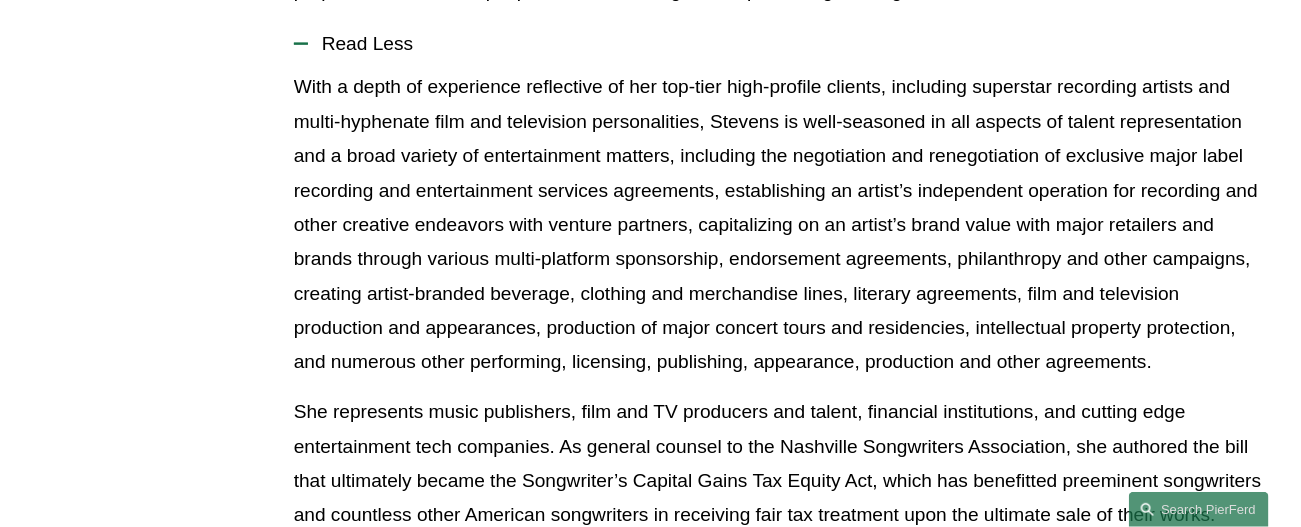scroll, scrollTop: 1021, scrollLeft: 0, axis: vertical 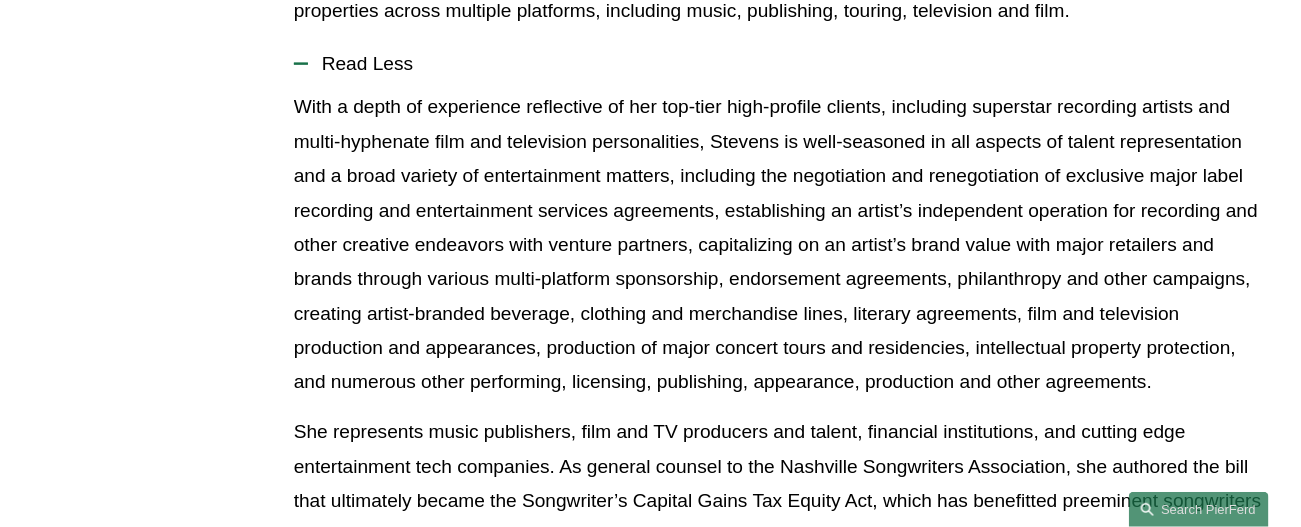 click on "Read Less" at bounding box center (778, 64) 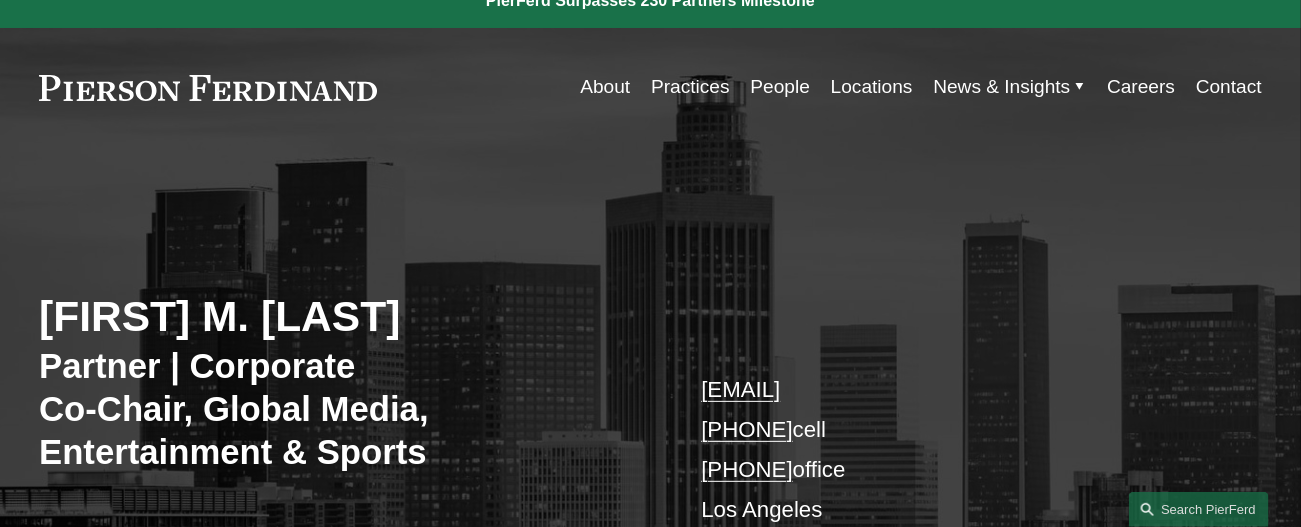 scroll, scrollTop: 0, scrollLeft: 0, axis: both 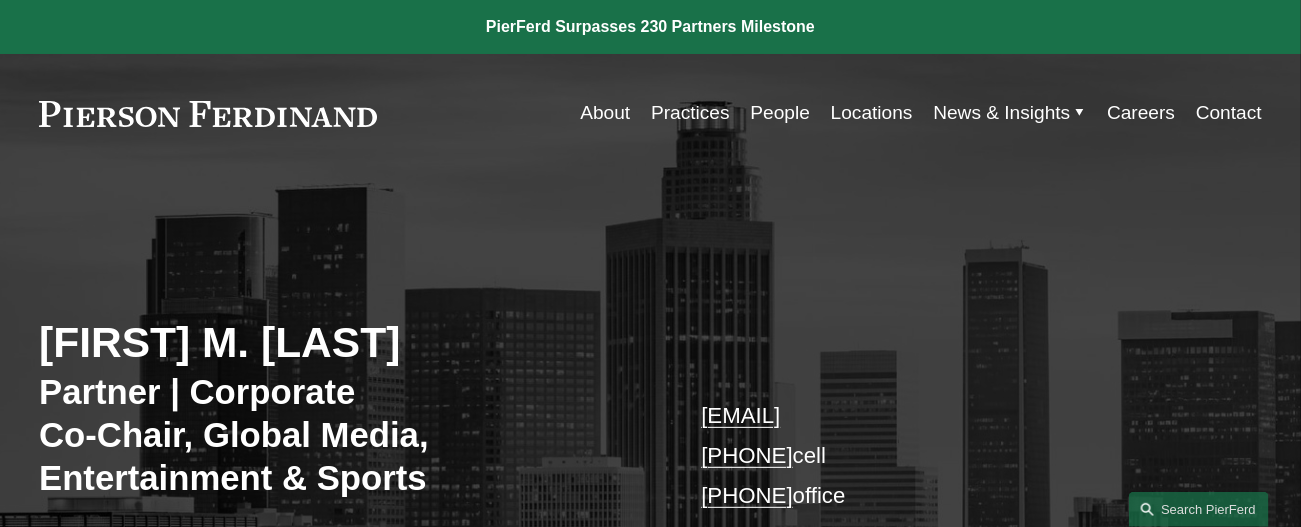click on "Locations" at bounding box center [872, 113] 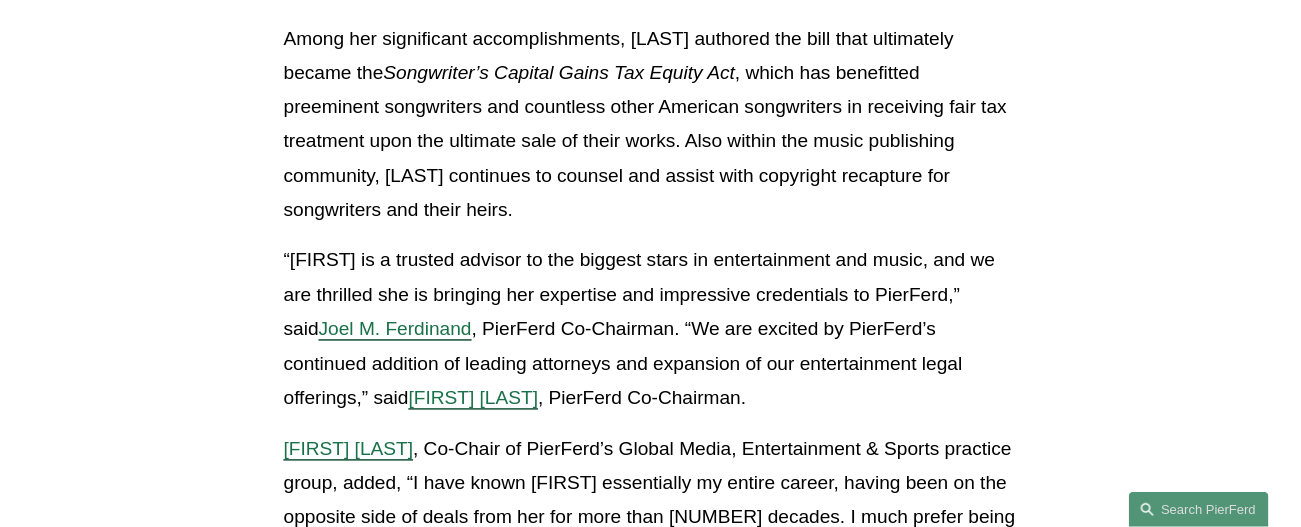 scroll, scrollTop: 1300, scrollLeft: 0, axis: vertical 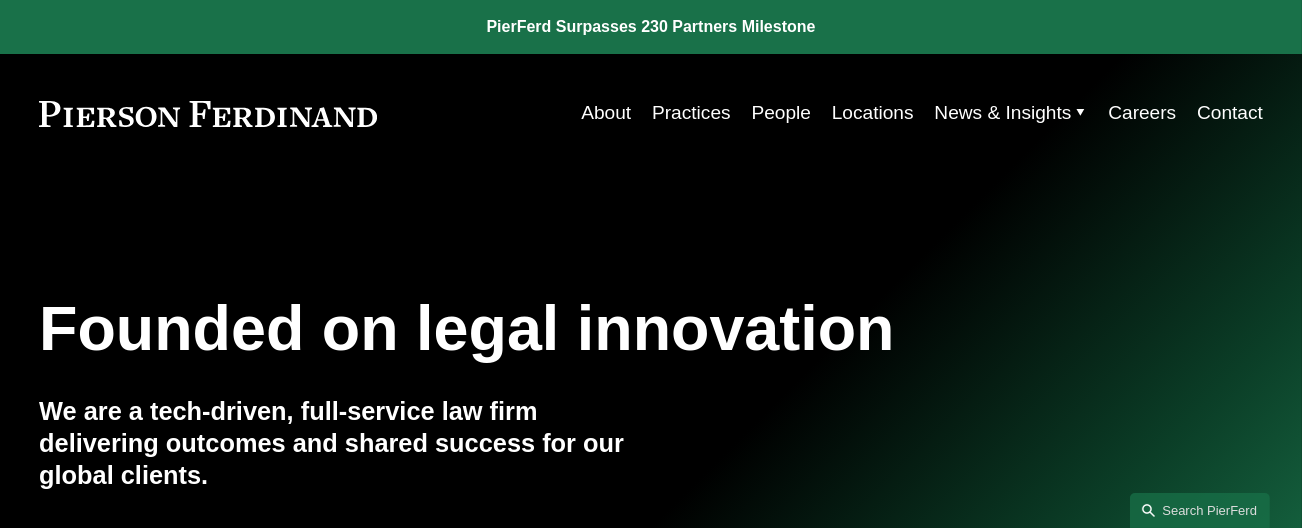 click on "Founded on legal innovation
We are a tech-driven, full-service law firm delivering outcomes and shared success for our global clients." at bounding box center (651, 417) 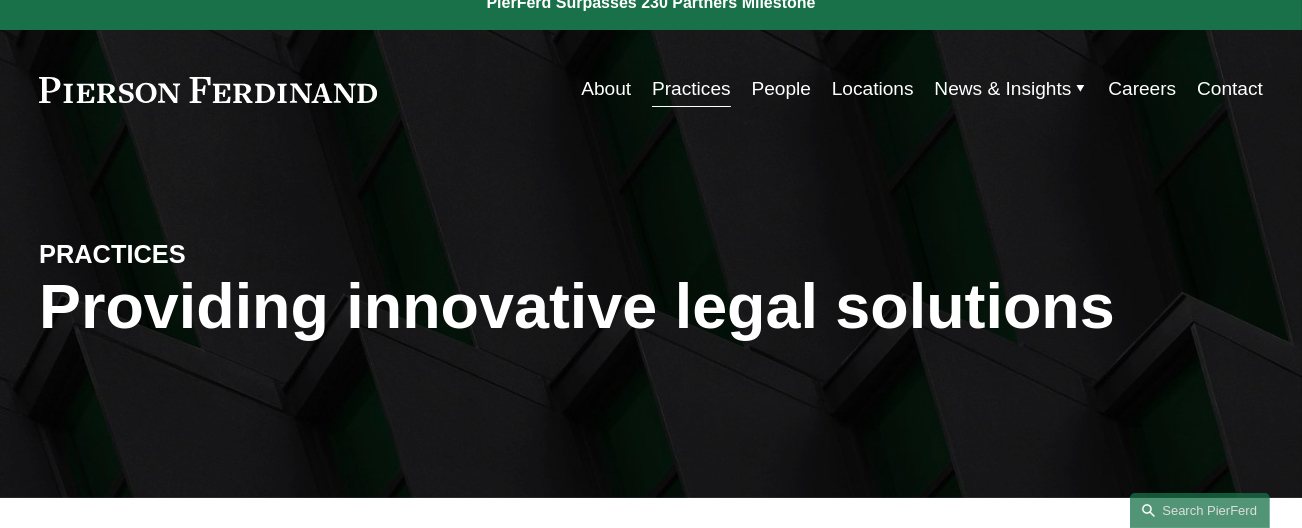 scroll, scrollTop: 0, scrollLeft: 0, axis: both 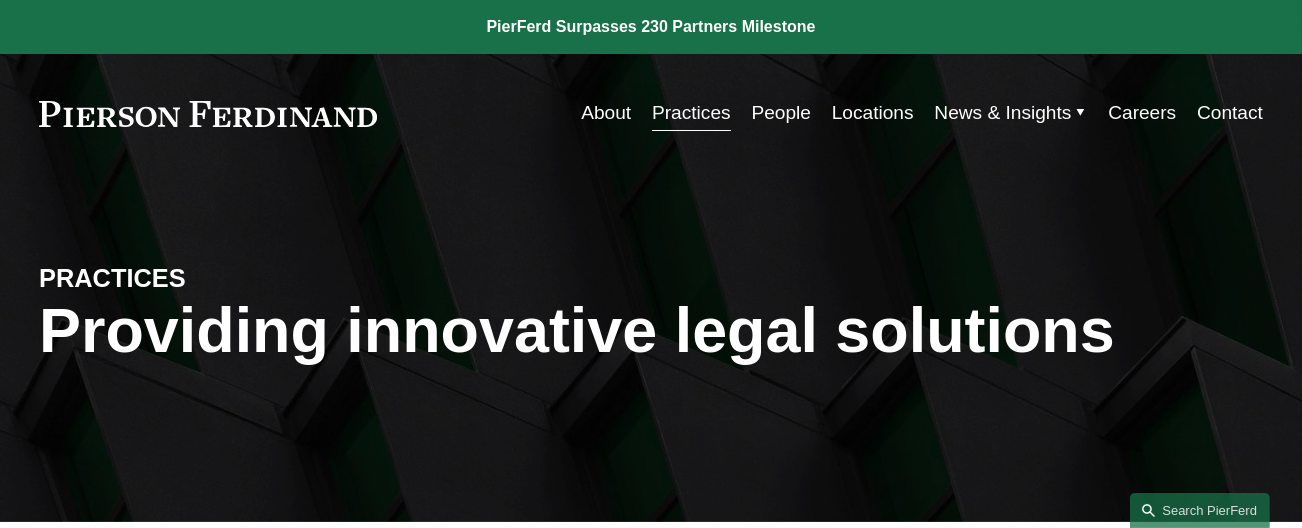click on "Locations" at bounding box center (873, 113) 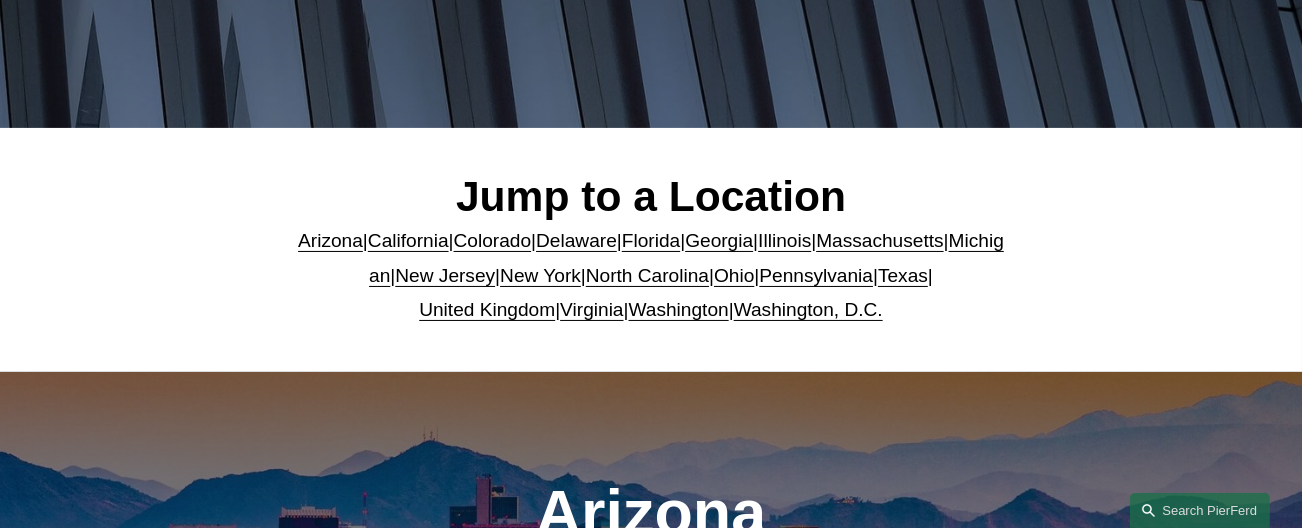 scroll, scrollTop: 400, scrollLeft: 0, axis: vertical 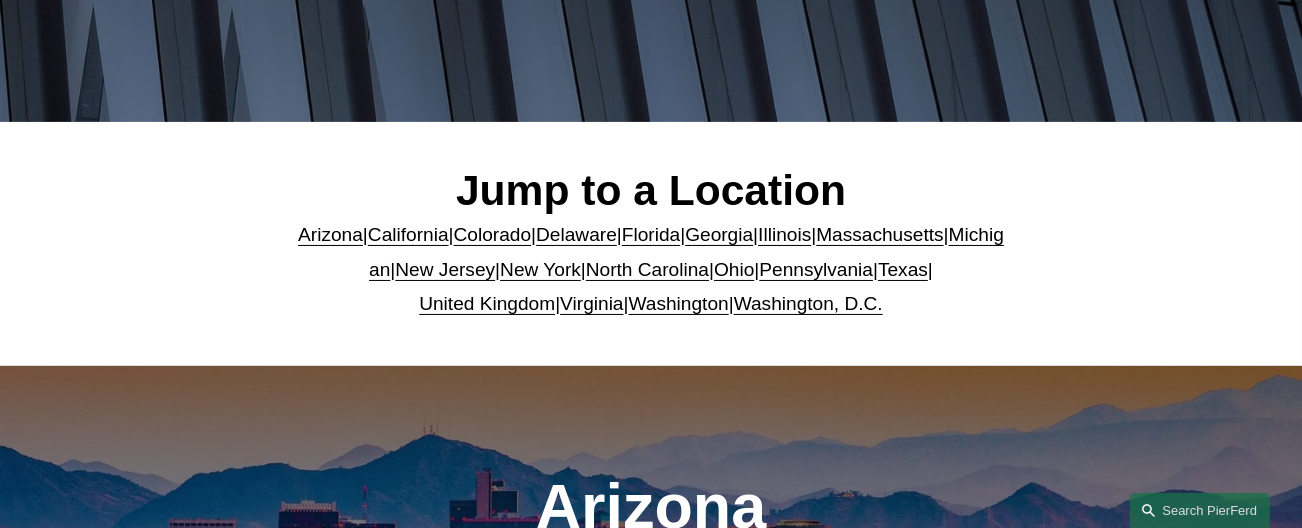 click on "California" at bounding box center (408, 234) 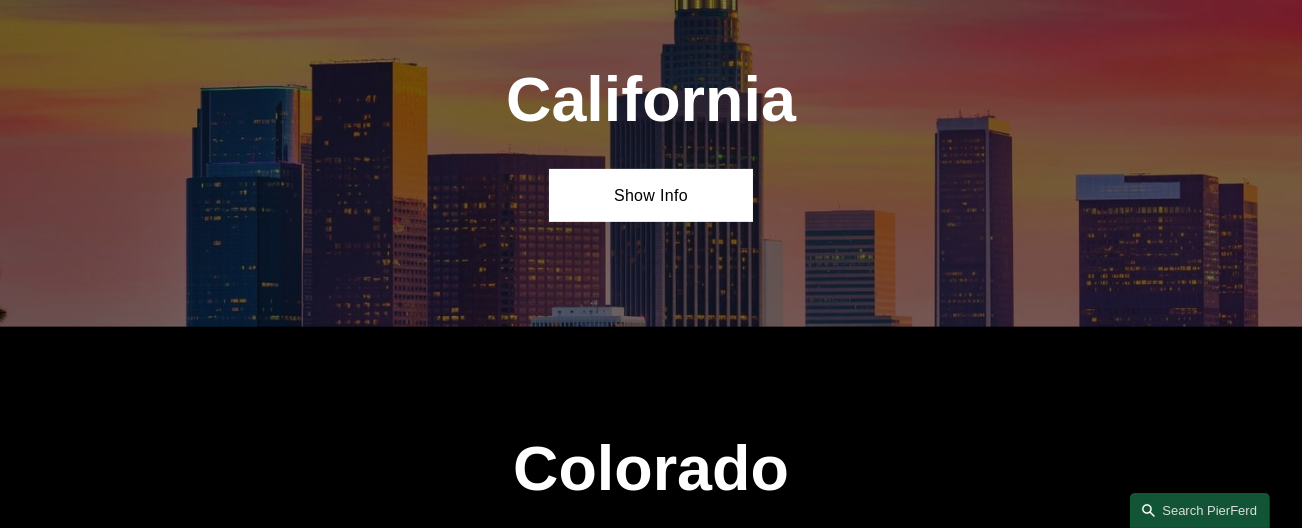 scroll, scrollTop: 1176, scrollLeft: 0, axis: vertical 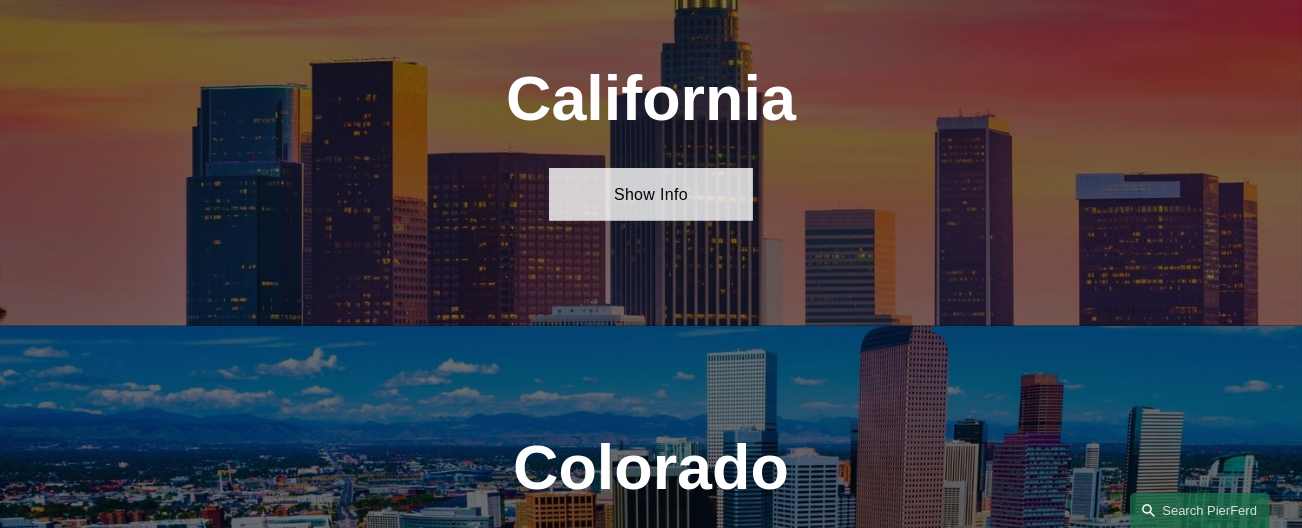 click on "Show Info" at bounding box center (651, 194) 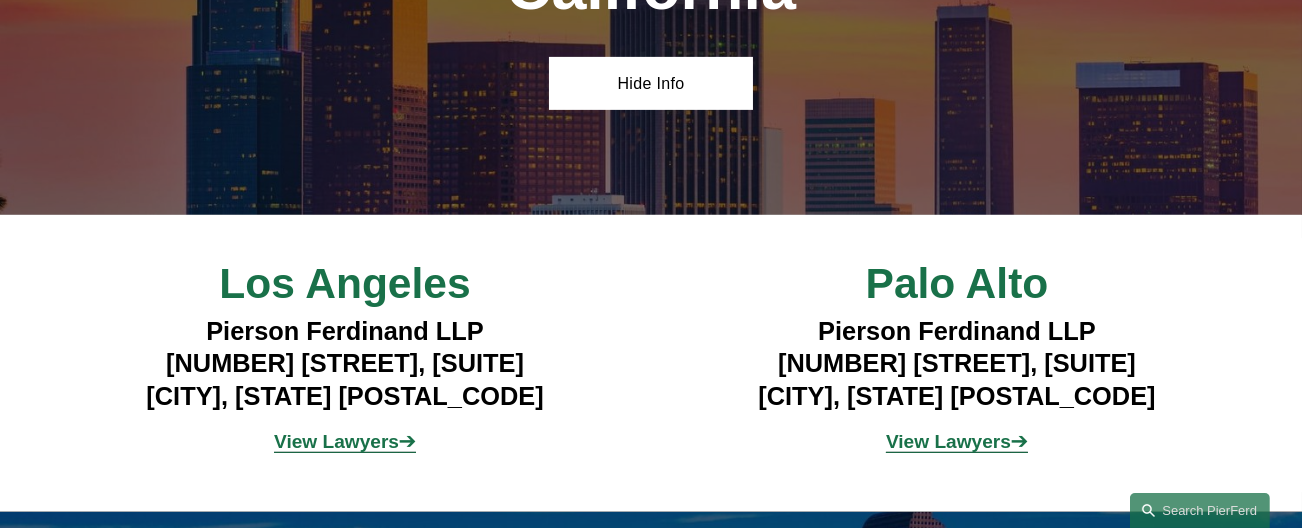 scroll, scrollTop: 1376, scrollLeft: 0, axis: vertical 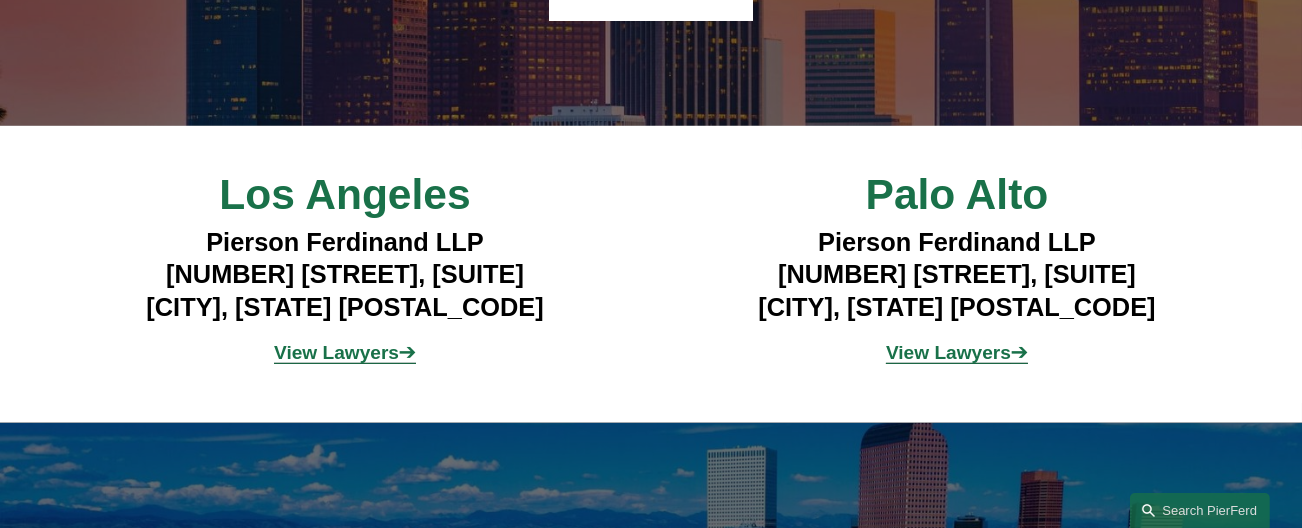 click on "View Lawyers" at bounding box center [336, 352] 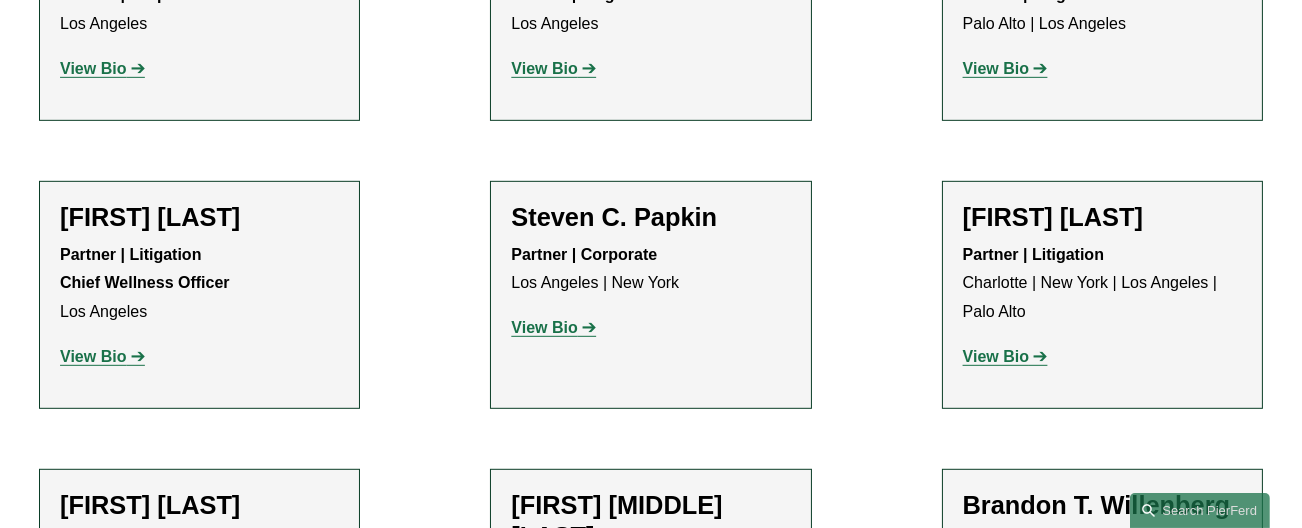 scroll, scrollTop: 1800, scrollLeft: 0, axis: vertical 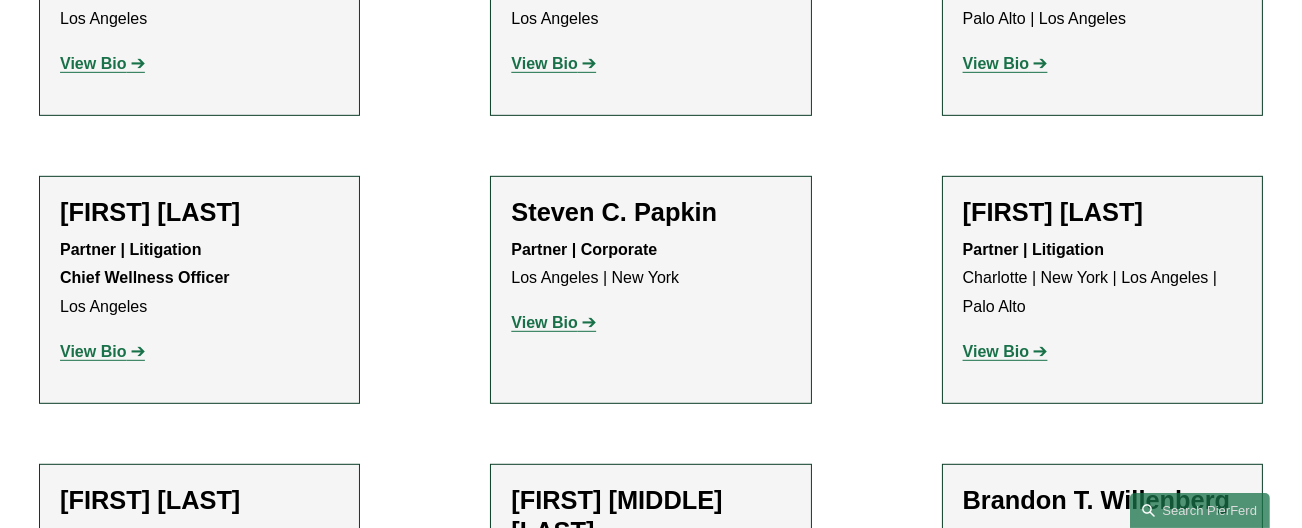 click on "View Bio" 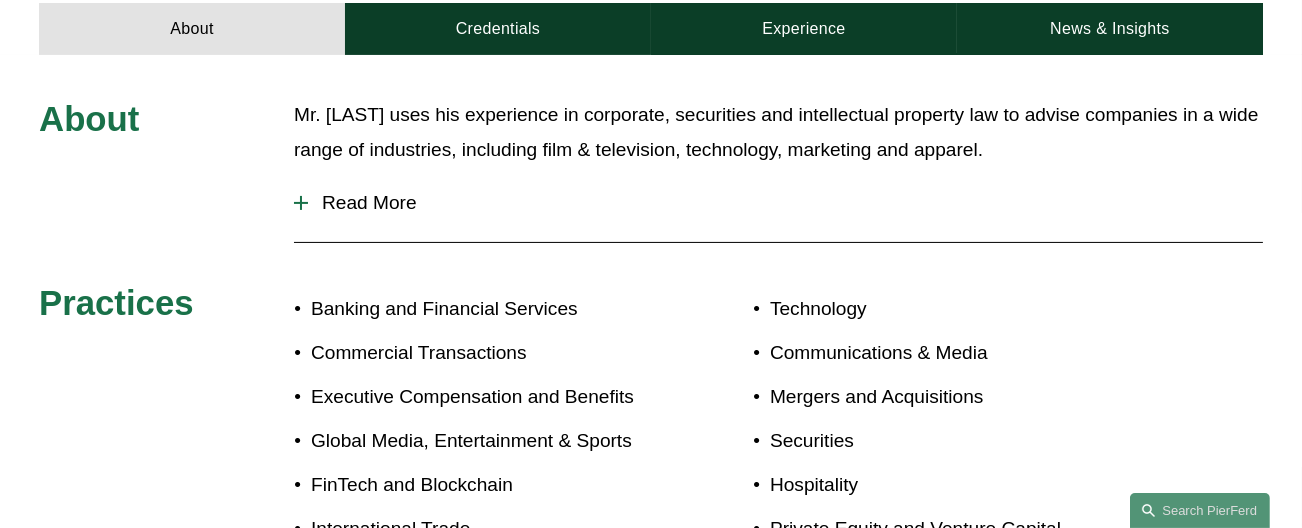 scroll, scrollTop: 800, scrollLeft: 0, axis: vertical 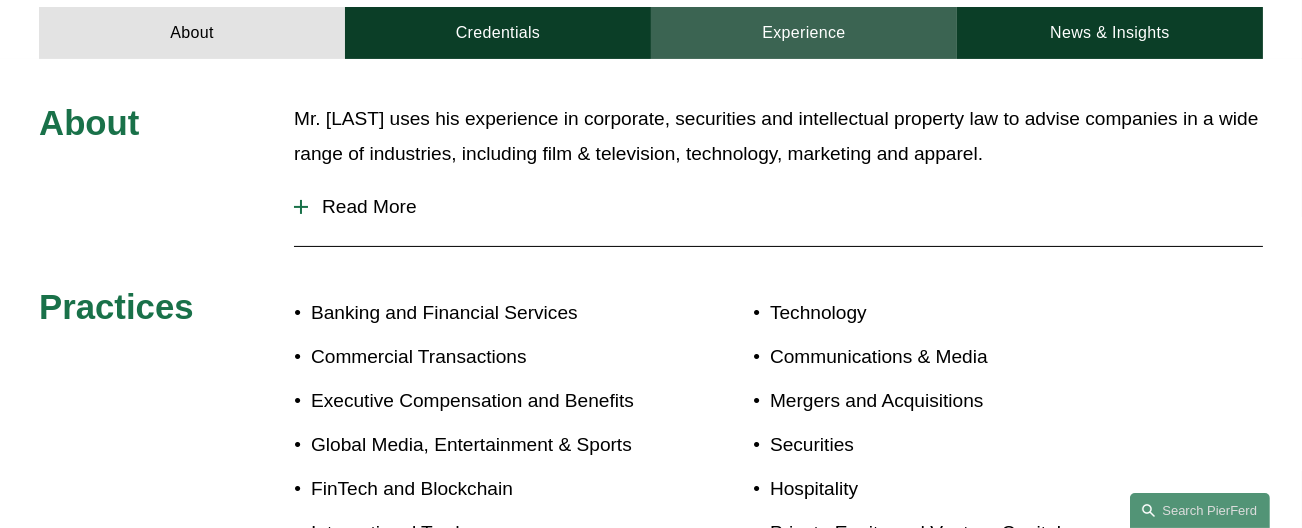 click on "Experience" at bounding box center [804, 33] 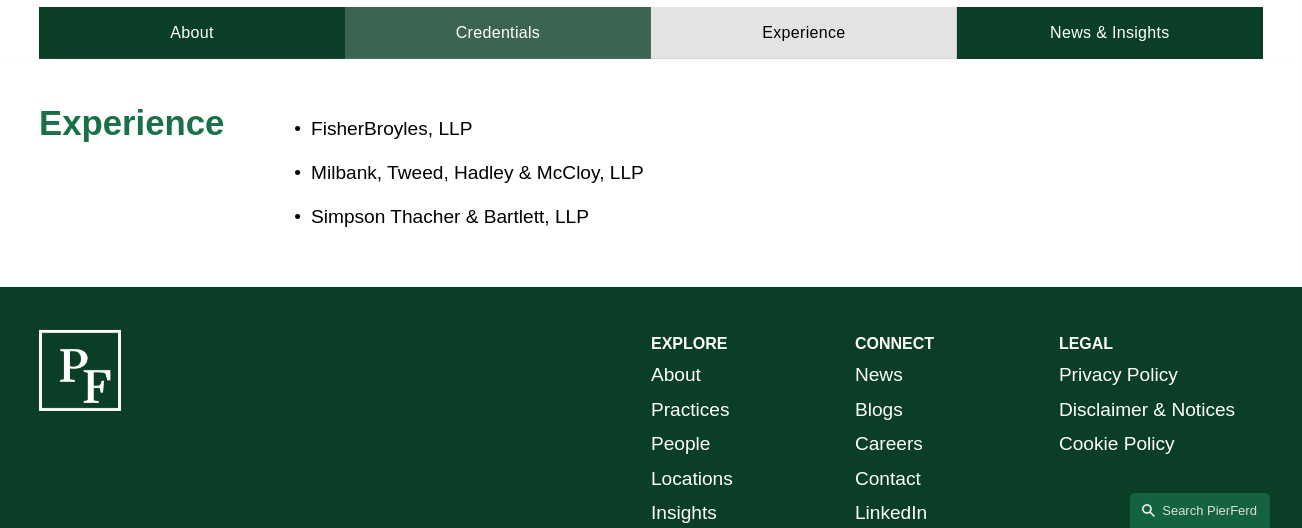 click on "Credentials" at bounding box center [498, 33] 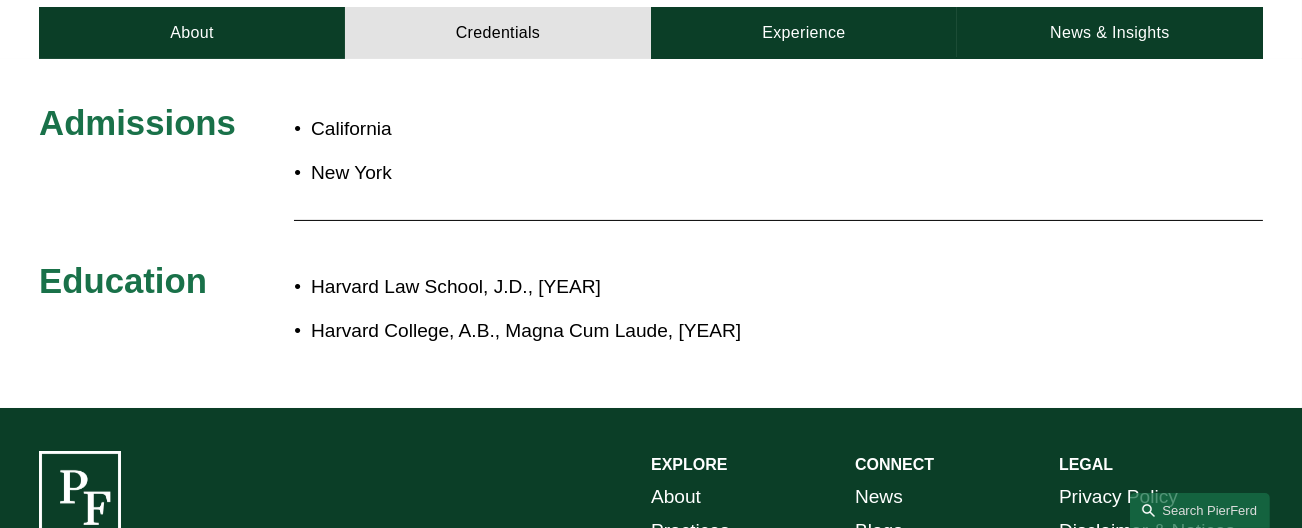 click on "Admissions
California New York
Education
Harvard Law School, J.D., 1994 Harvard College, A.B., Magna Cum Laude, 1989" at bounding box center (651, 233) 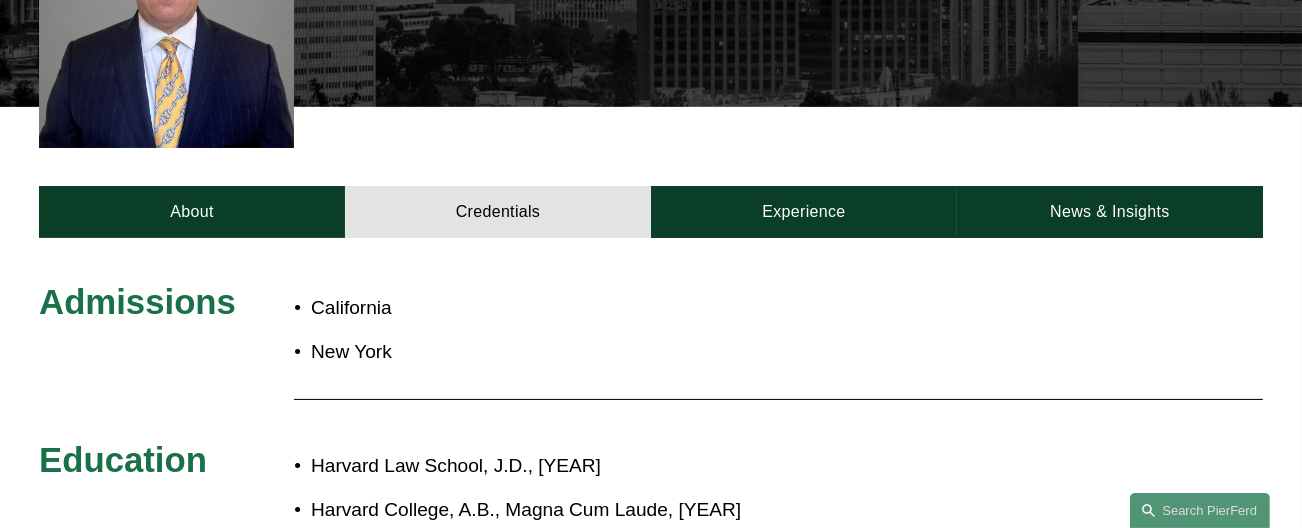 scroll, scrollTop: 0, scrollLeft: 0, axis: both 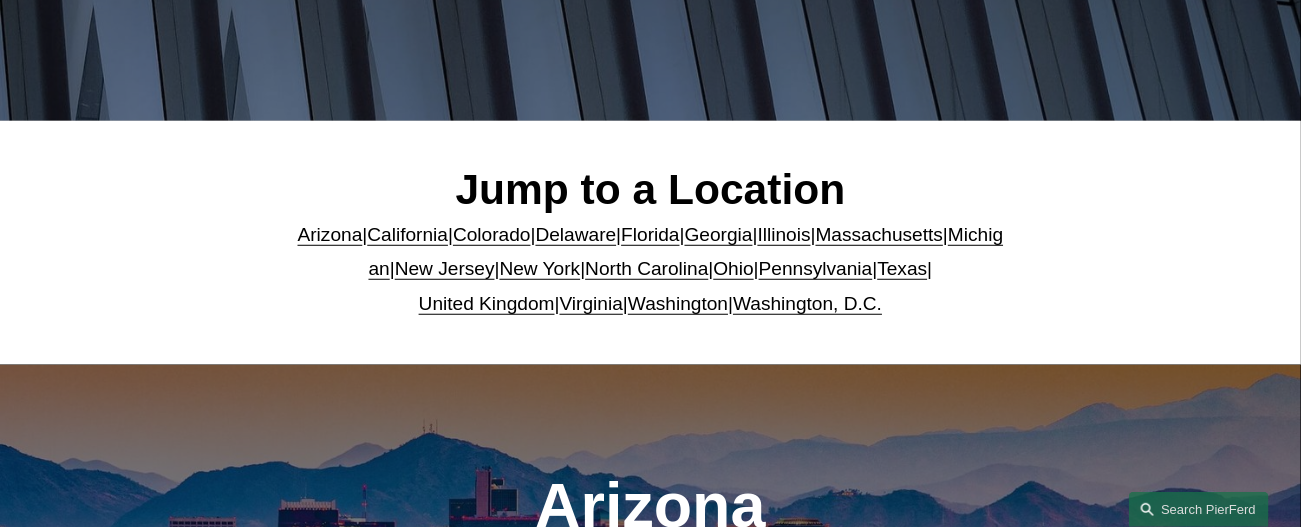 click on "California" at bounding box center (407, 234) 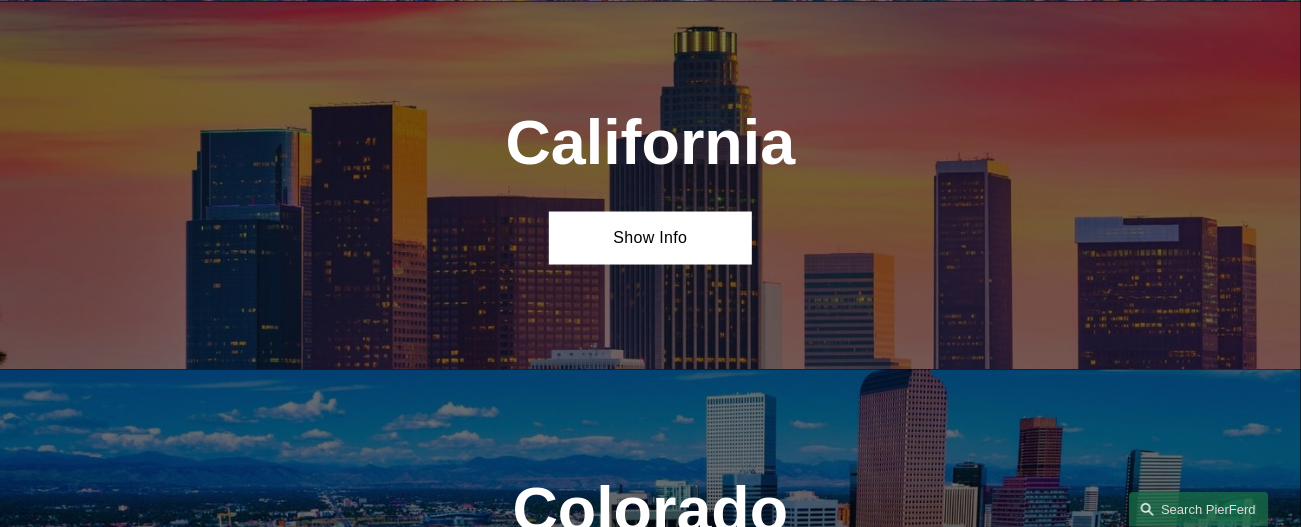 scroll, scrollTop: 1175, scrollLeft: 0, axis: vertical 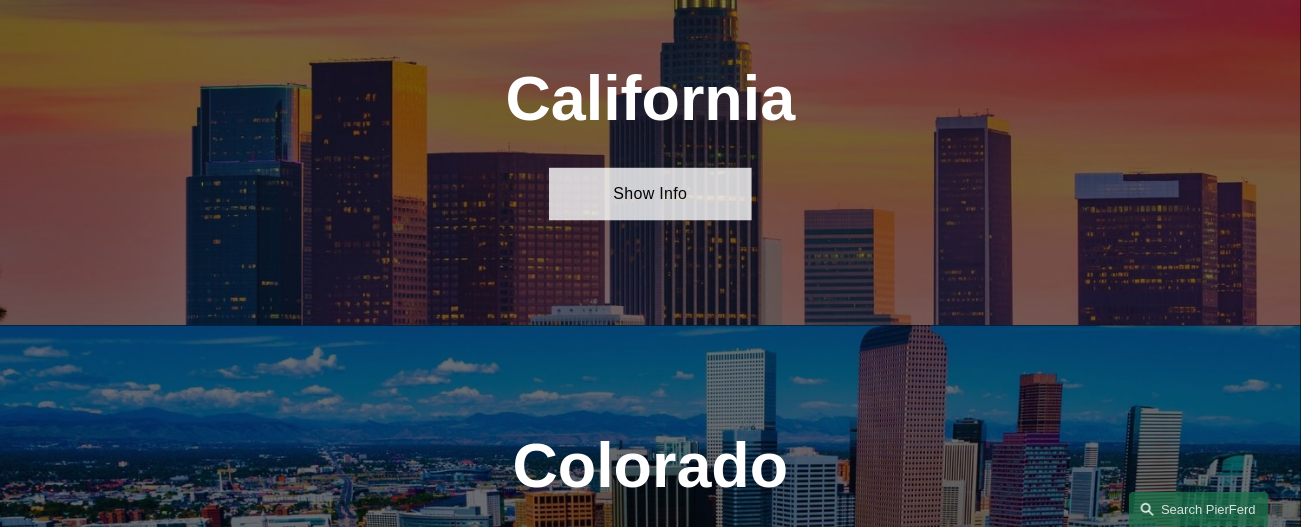 click on "Show Info" at bounding box center [651, 194] 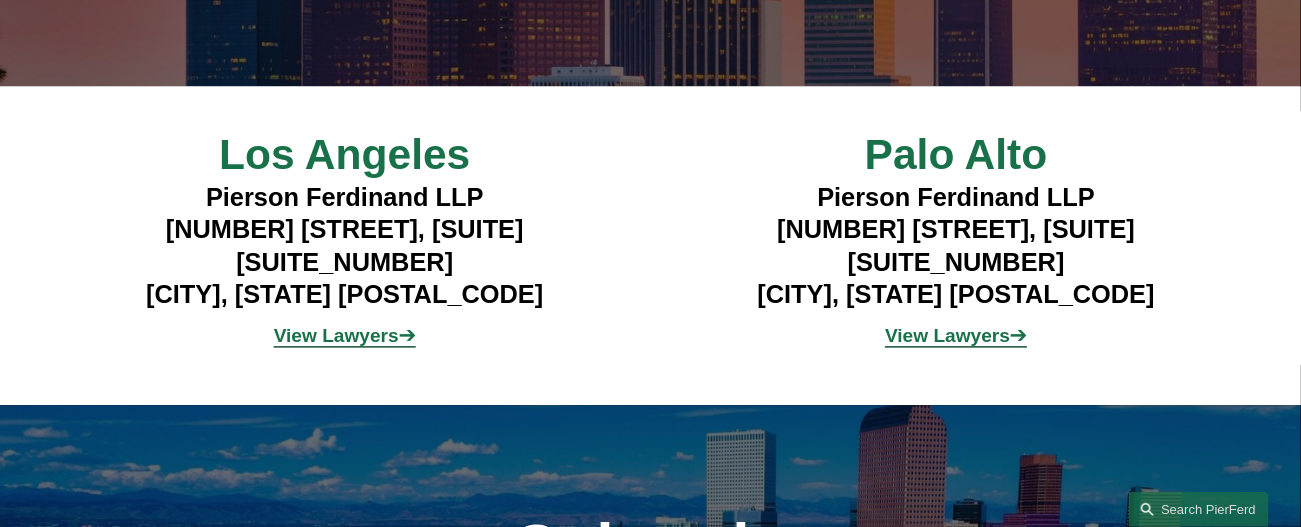 scroll, scrollTop: 1475, scrollLeft: 0, axis: vertical 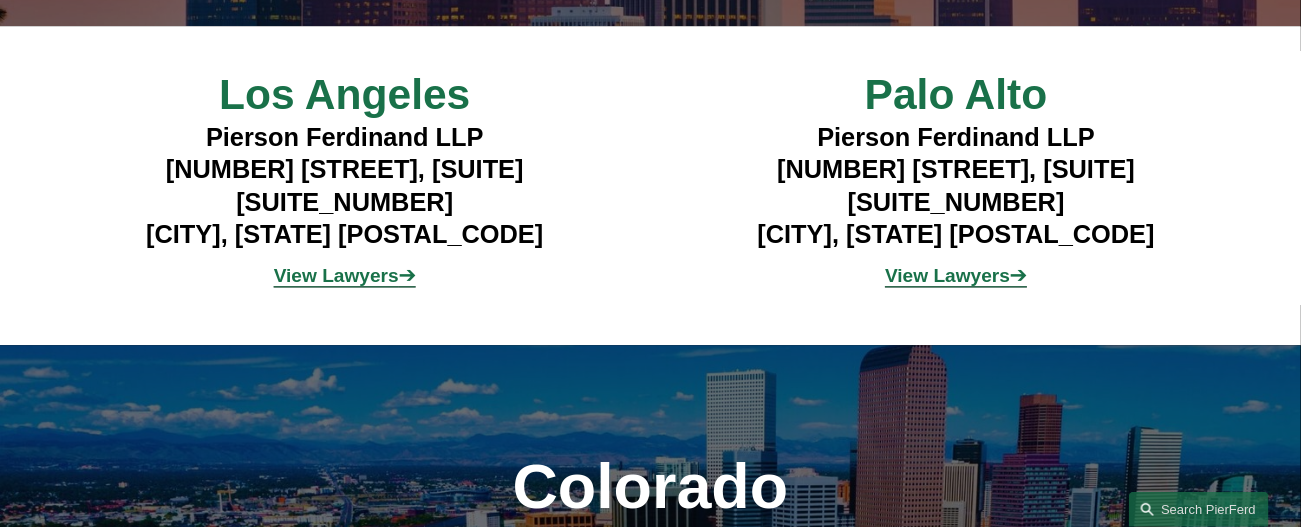 click on "View Lawyers" at bounding box center (336, 275) 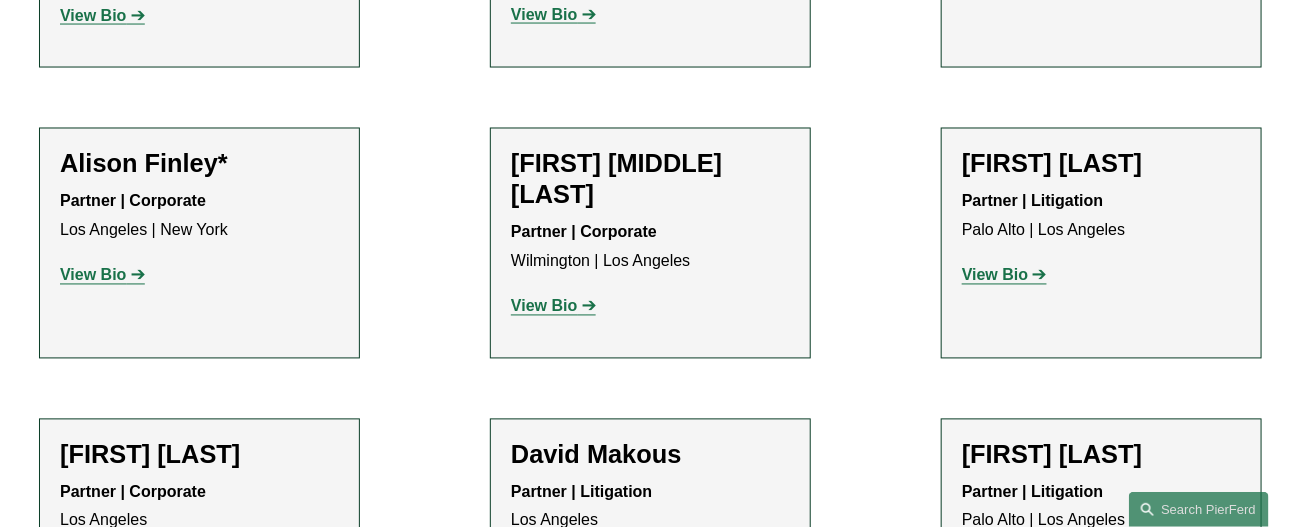 scroll, scrollTop: 1300, scrollLeft: 0, axis: vertical 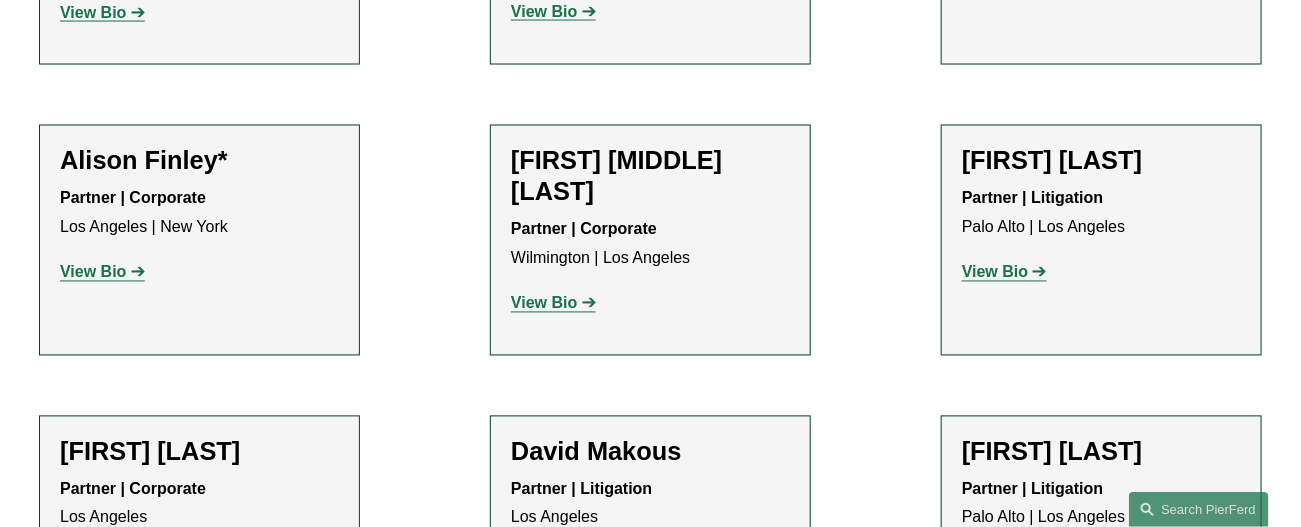 click on "Partner | Corporate [CITY] | [CITY]" 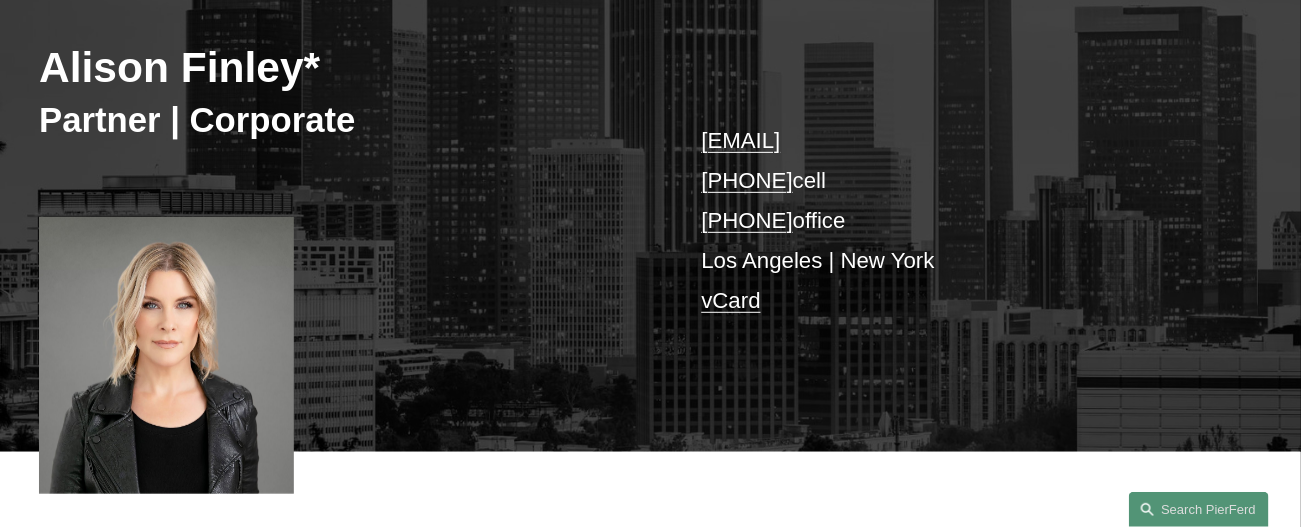 scroll, scrollTop: 200, scrollLeft: 0, axis: vertical 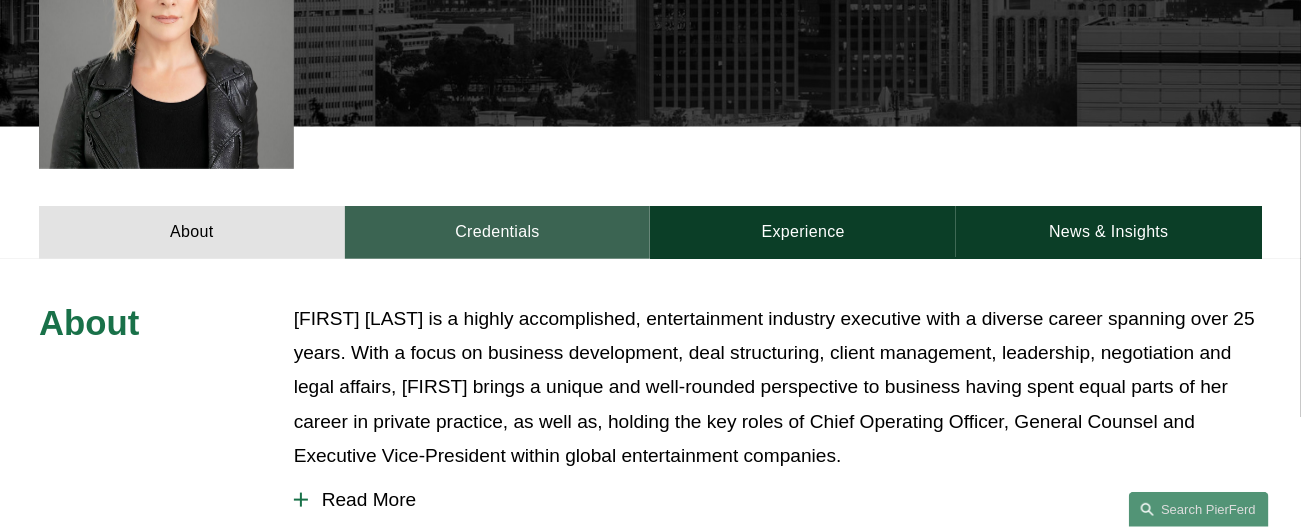 click on "Credentials" at bounding box center [498, 232] 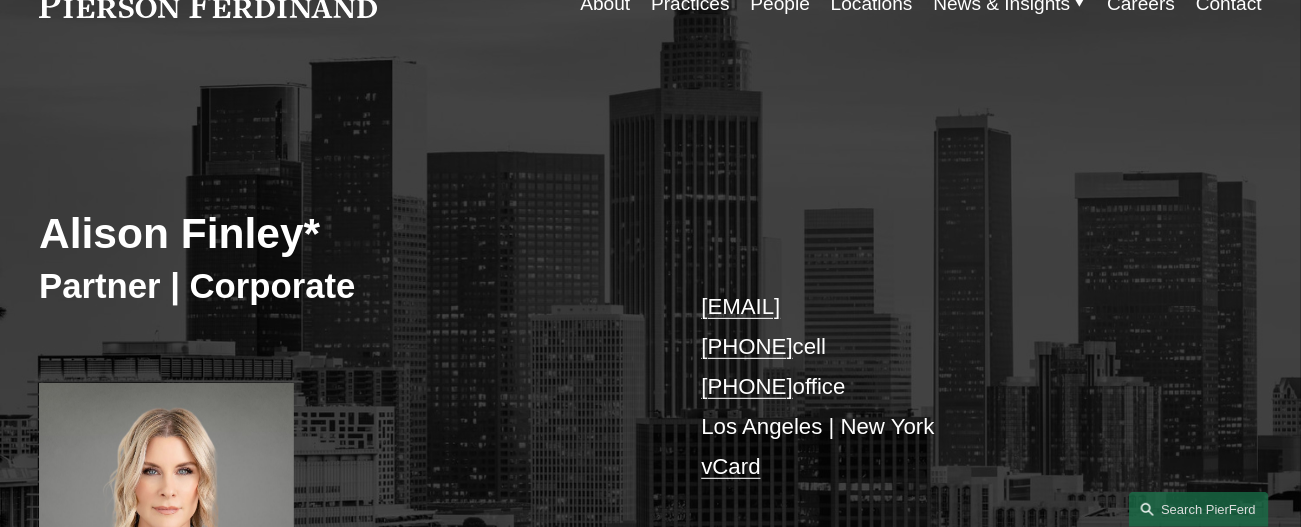 scroll, scrollTop: 100, scrollLeft: 0, axis: vertical 